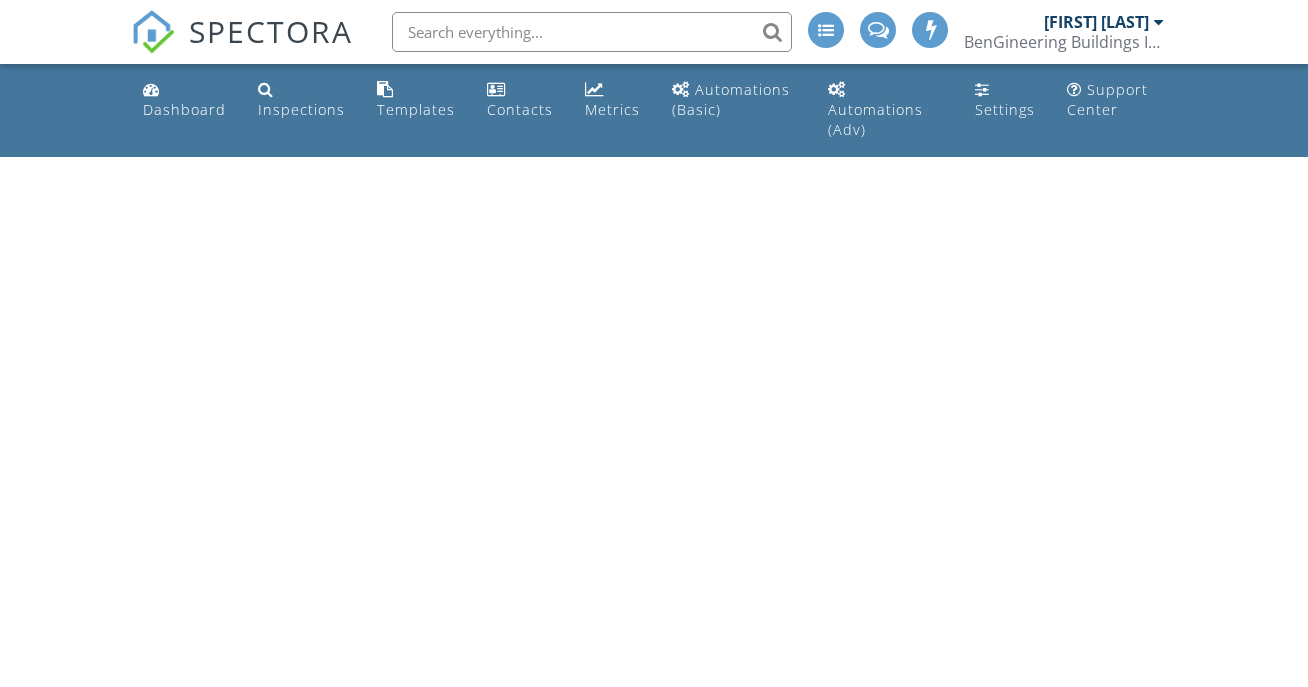 scroll, scrollTop: 0, scrollLeft: 0, axis: both 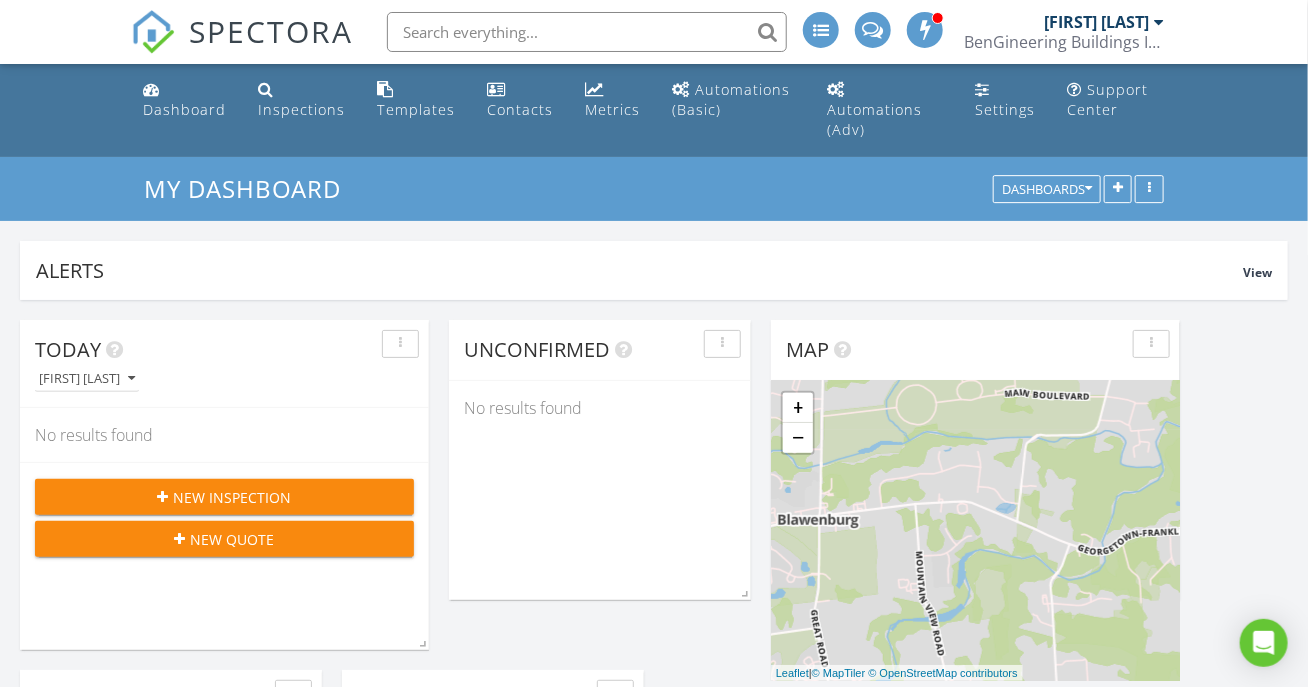 click on "New Quote" at bounding box center [233, 539] 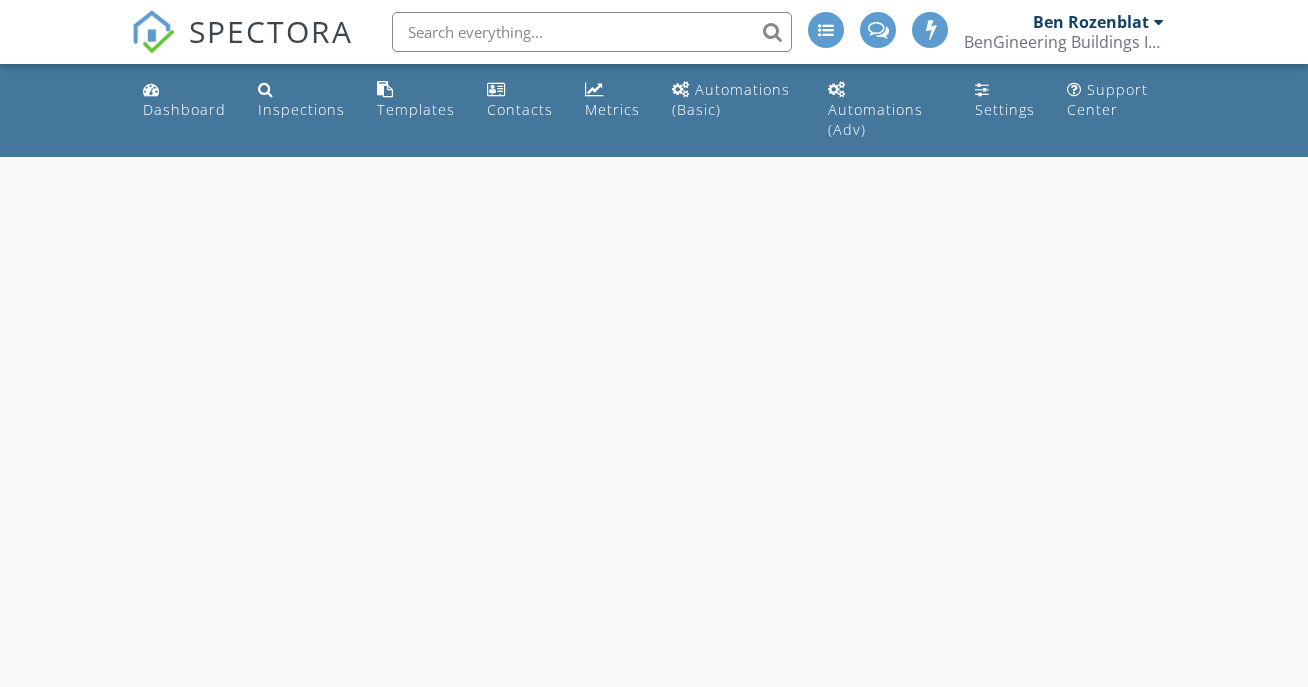 scroll, scrollTop: 0, scrollLeft: 0, axis: both 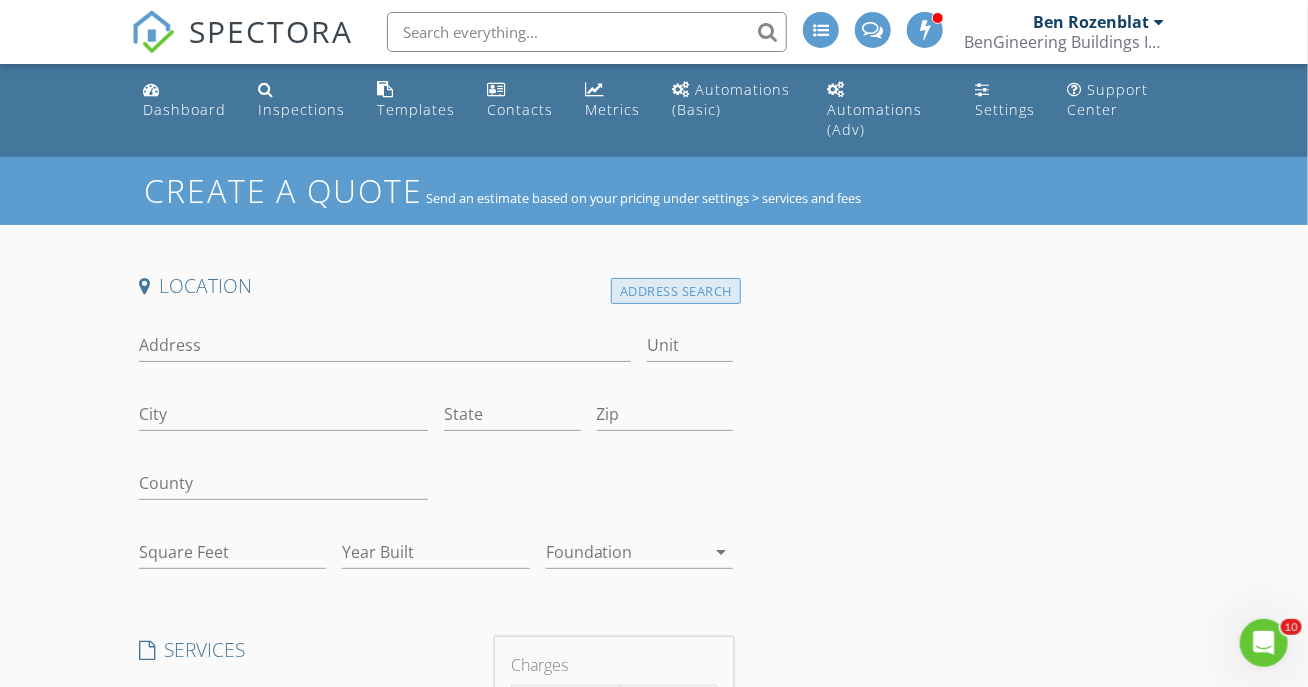click on "Address Search" at bounding box center [676, 291] 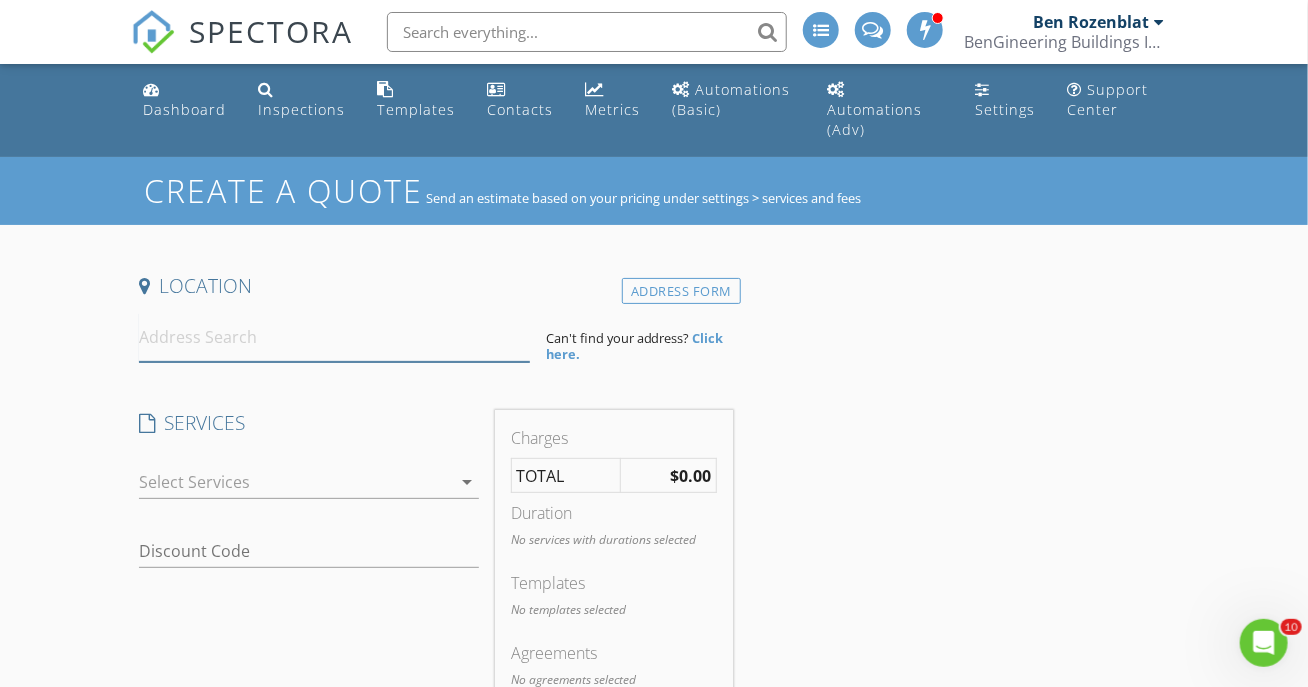 click at bounding box center (334, 337) 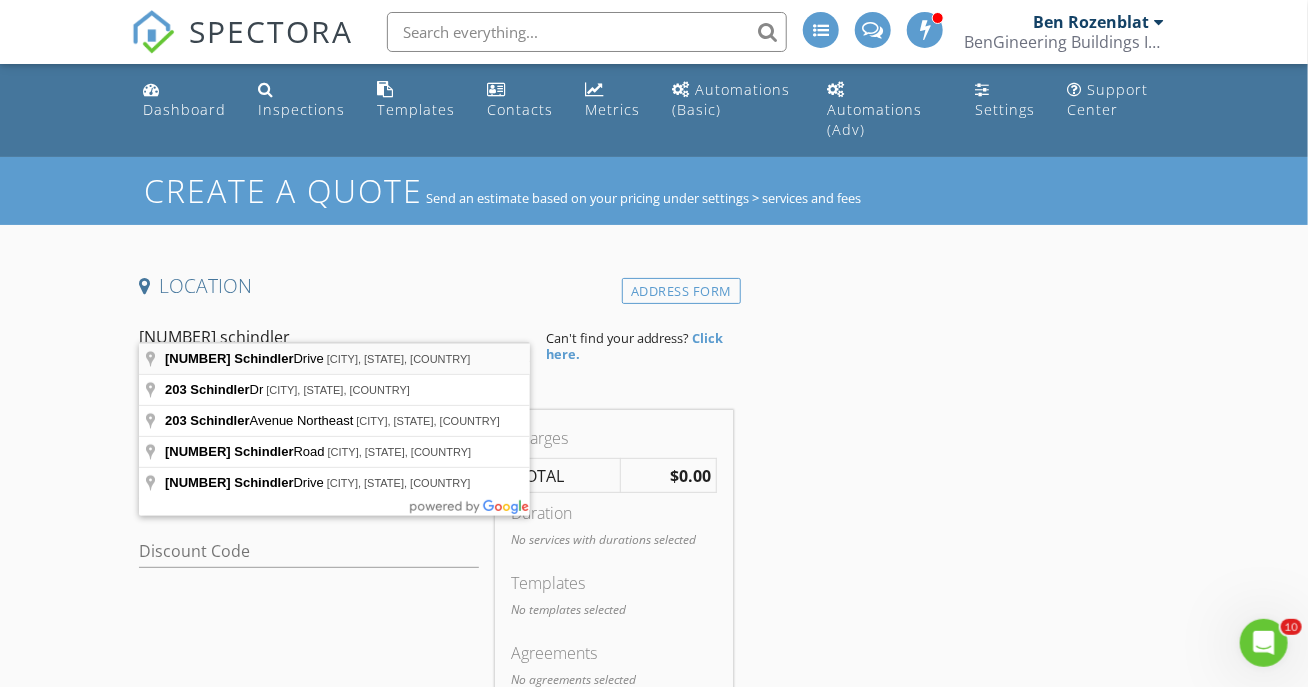 type on "[NUMBER] Schindler Drive, [CITY], [STATE], [COUNTRY]" 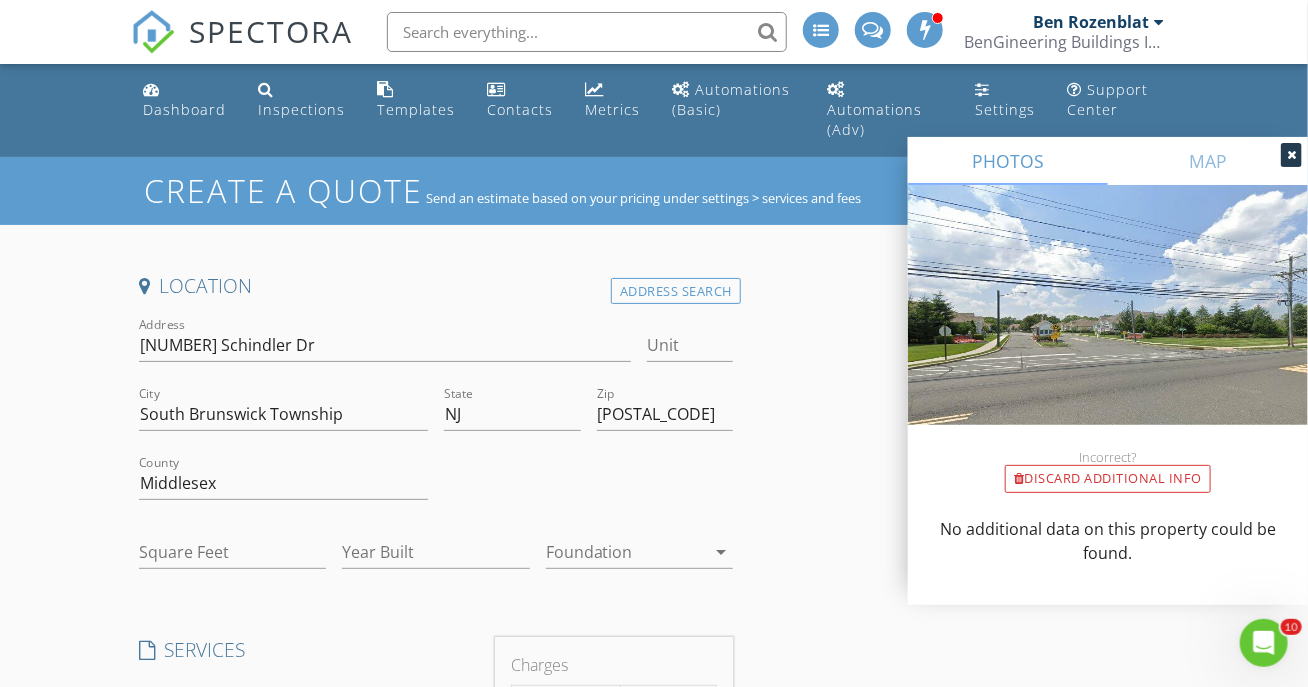 click at bounding box center (1291, 155) 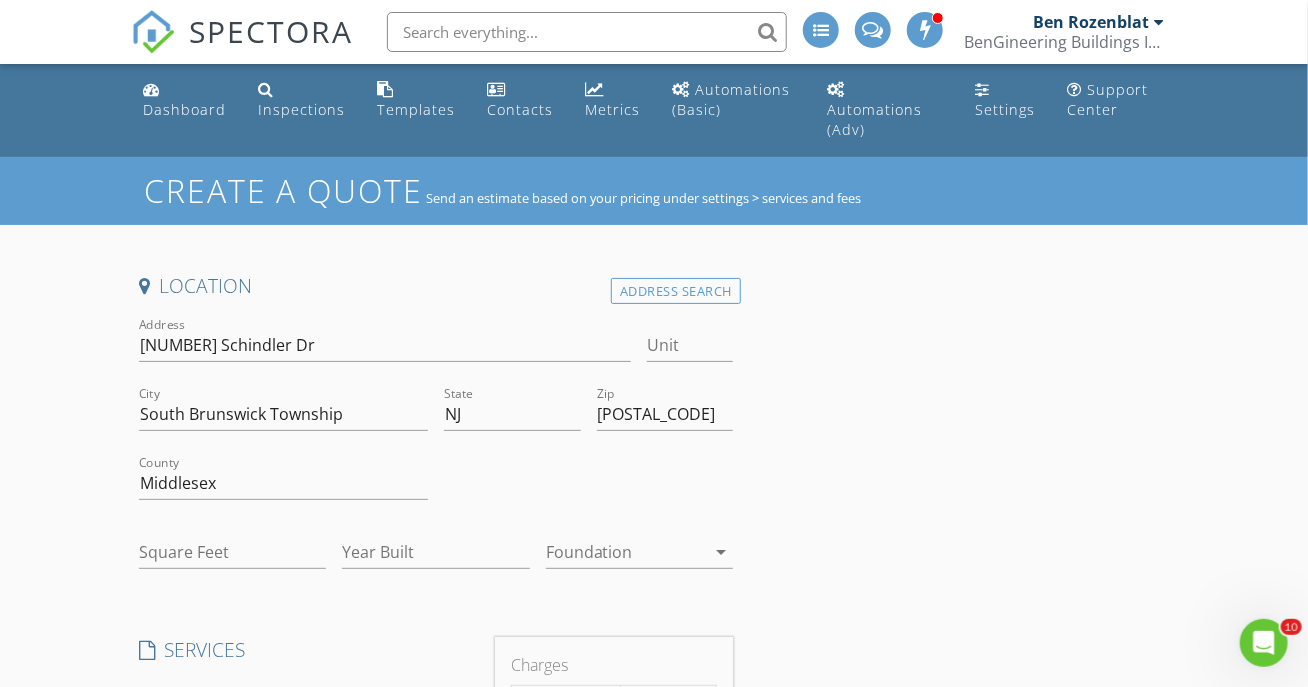 scroll, scrollTop: 370, scrollLeft: 0, axis: vertical 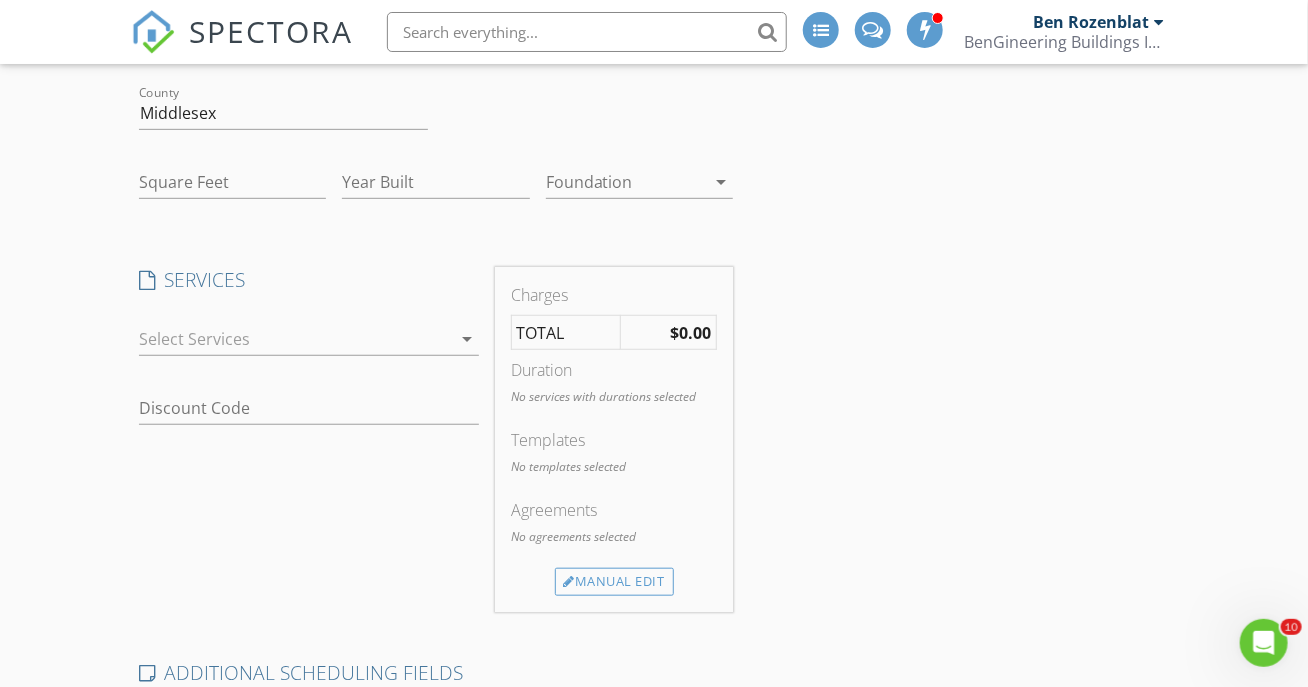 click at bounding box center [295, 339] 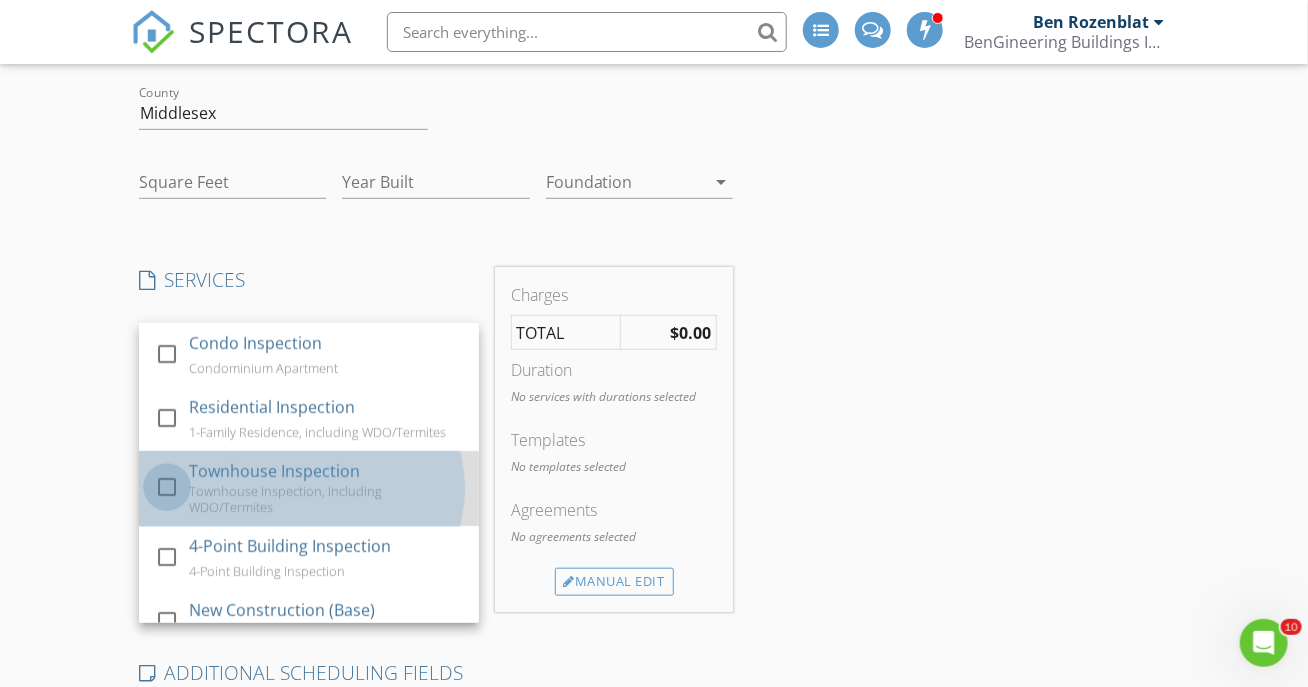 click at bounding box center (167, 487) 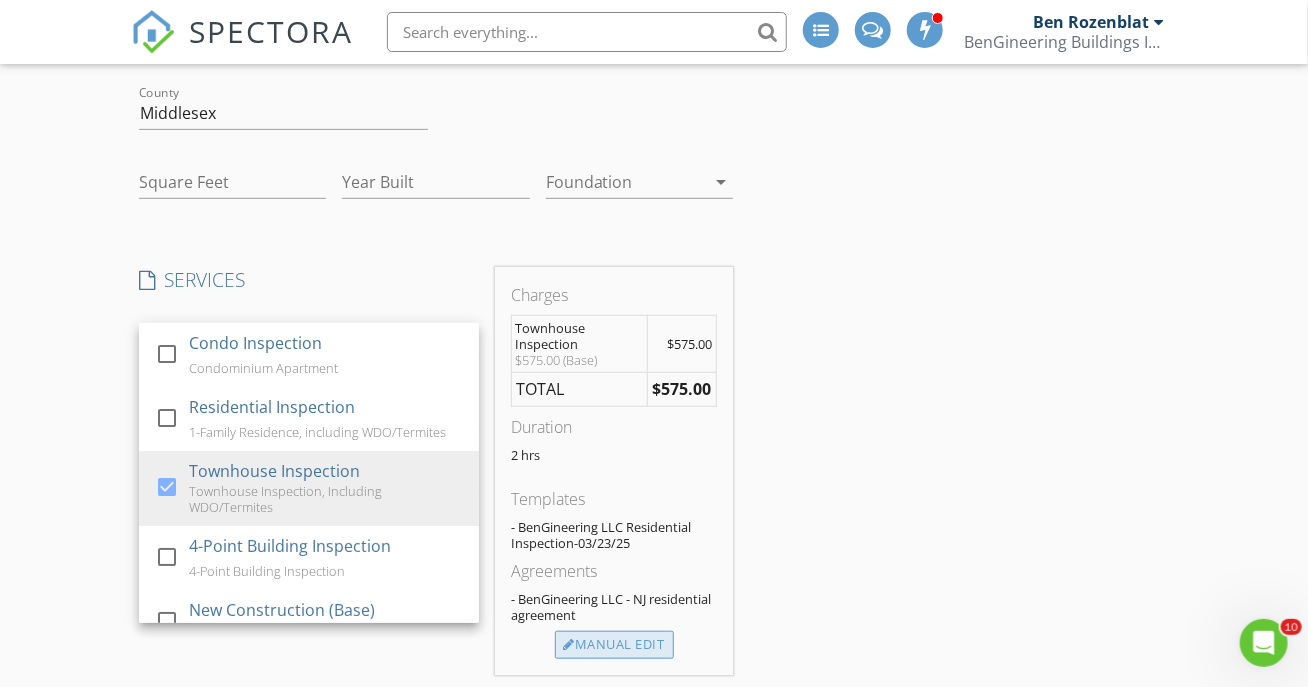 click on "Manual Edit" at bounding box center [614, 645] 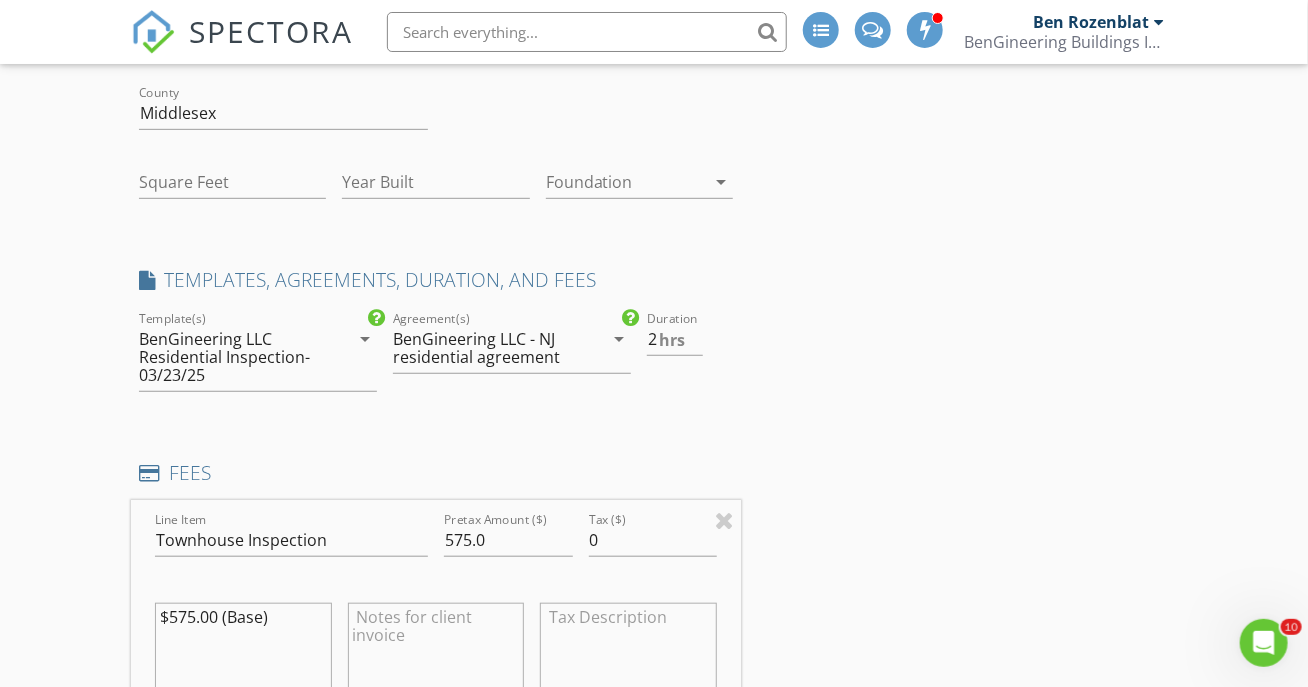 scroll, scrollTop: 555, scrollLeft: 0, axis: vertical 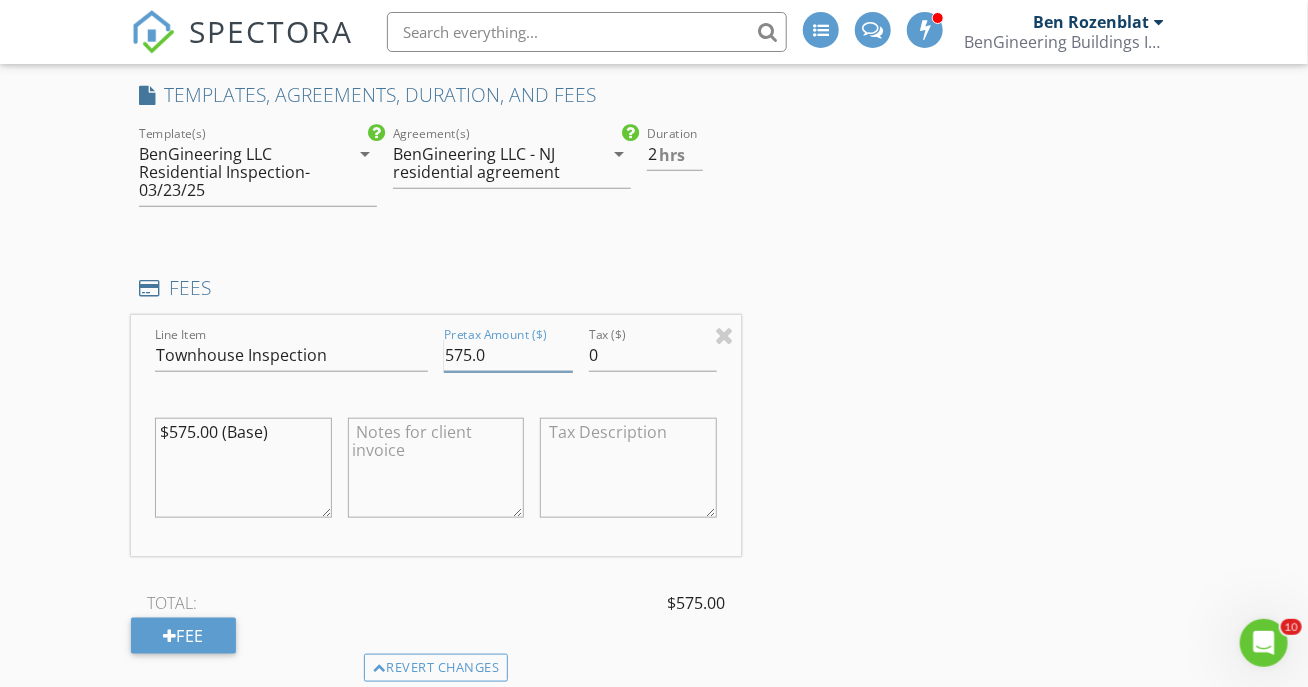 click on "575.0" at bounding box center [508, 355] 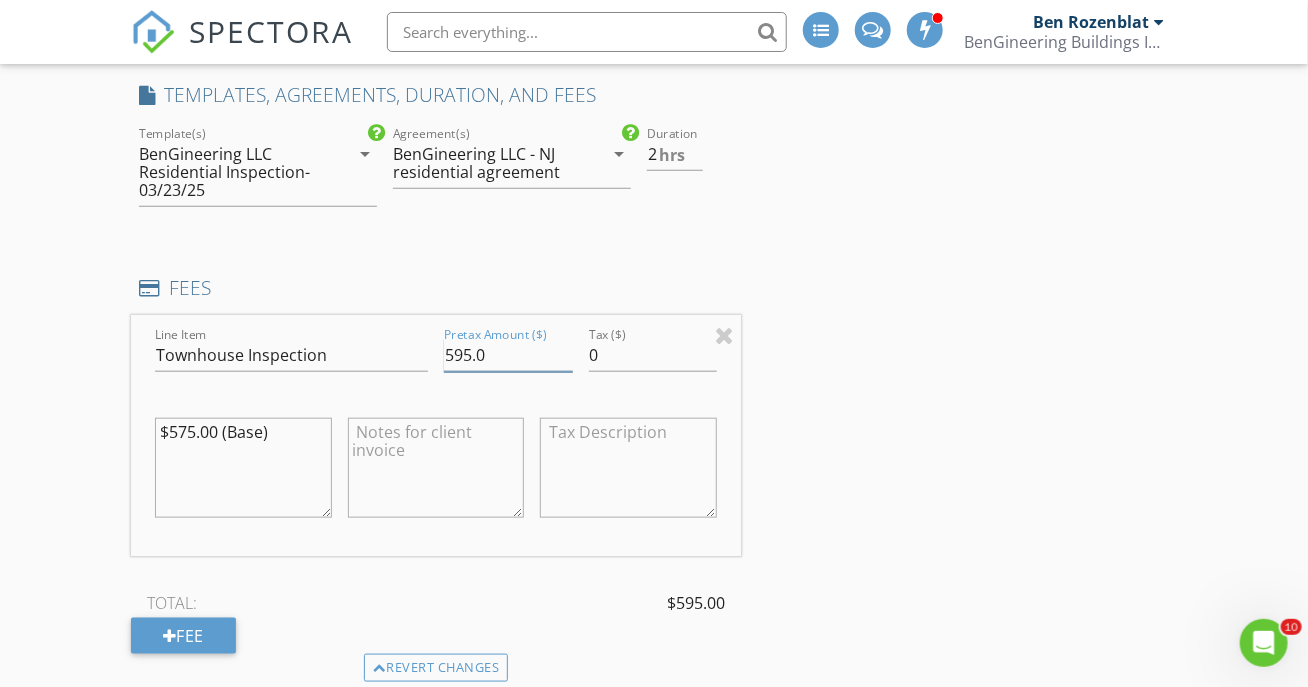 type on "595.0" 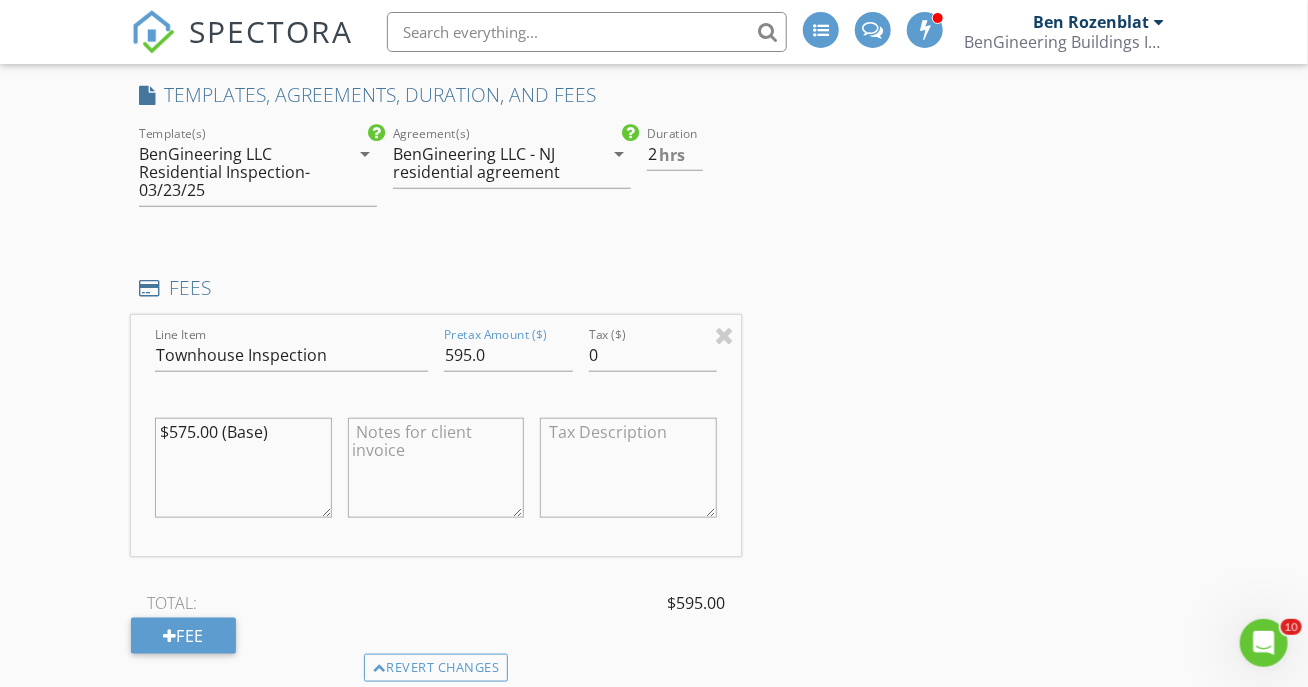 click on "$575.00 (Base)" at bounding box center (243, 468) 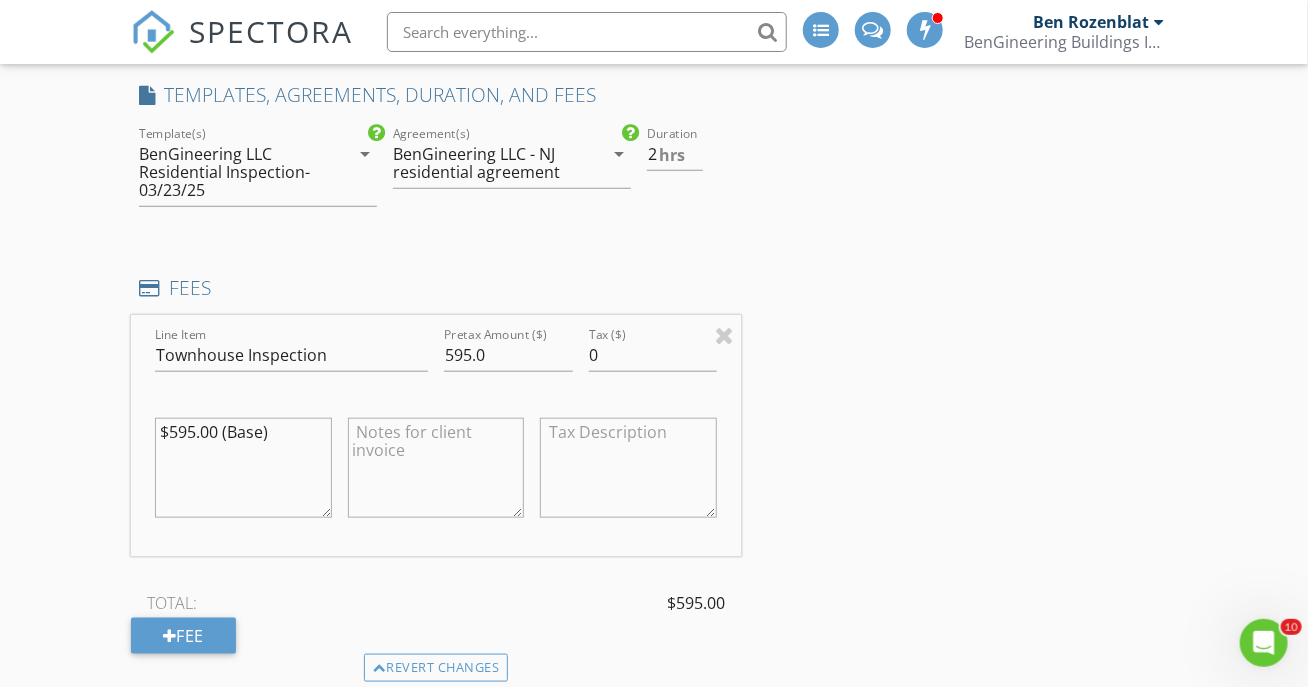 type on "$595.00 (Base)" 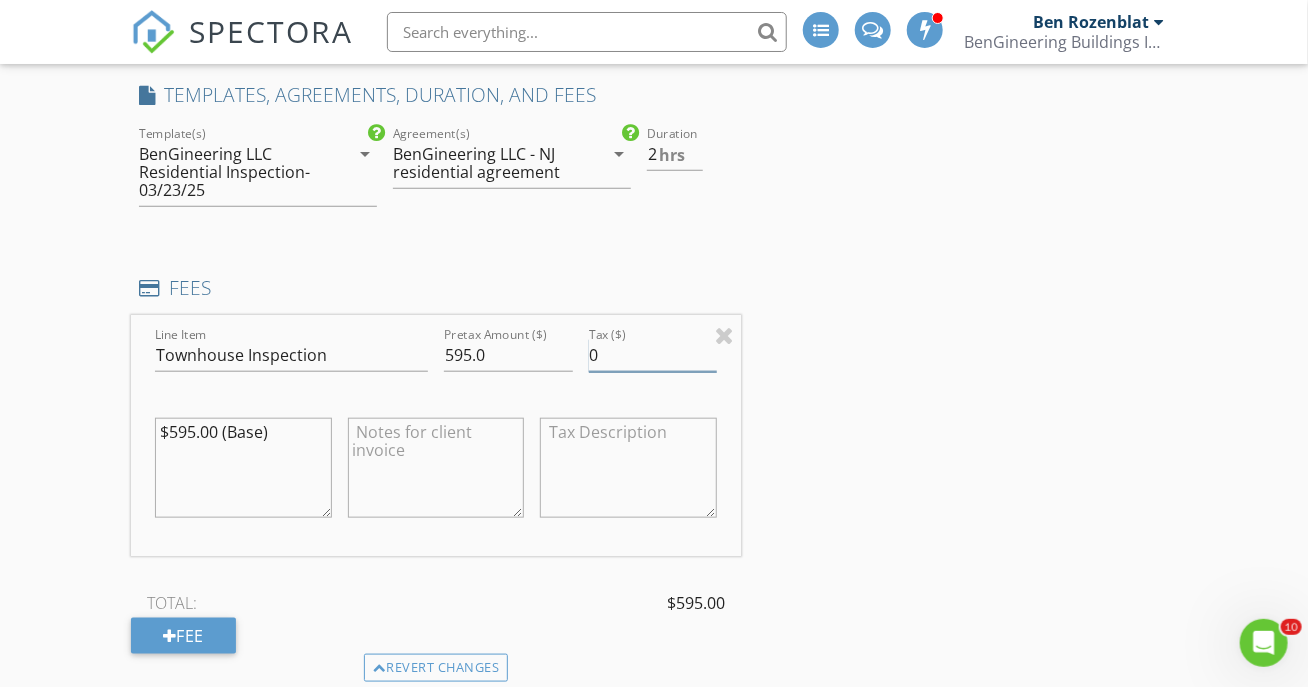 click on "Location
Address Search       Address [NUMBER] Schindler Dr   Unit   City South Brunswick Township   State NJ   Zip [POSTAL_CODE]   County Middlesex     Square Feet   Year Built   Foundation arrow_drop_down
SERVICES
check_box_outline_blank   Condo Inspection    Condominium Apartment check_box_outline_blank   Residential Inspection   1-Family Residence, including WDO/Termites check_box   Townhouse Inspection   Townhouse Inspection, Including WDO/Termites check_box_outline_blank   4-Point Building Inspection   4-Point Building Inspection check_box_outline_blank   New Construction (Base)   Phase Inspection - Base check_box_outline_blank   Commercial Inspection   Office, Restaurant, Multifamily, Warehouse check_box_outline_blank   Environmental Inspections   Environmental Tests check_box_outline_blank   Ancillary Services   Please call check_box_outline_blank   Consultation   Engineering Consultation check_box_outline_blank   Basic Consultation   Residential Consultation" at bounding box center (654, 485) 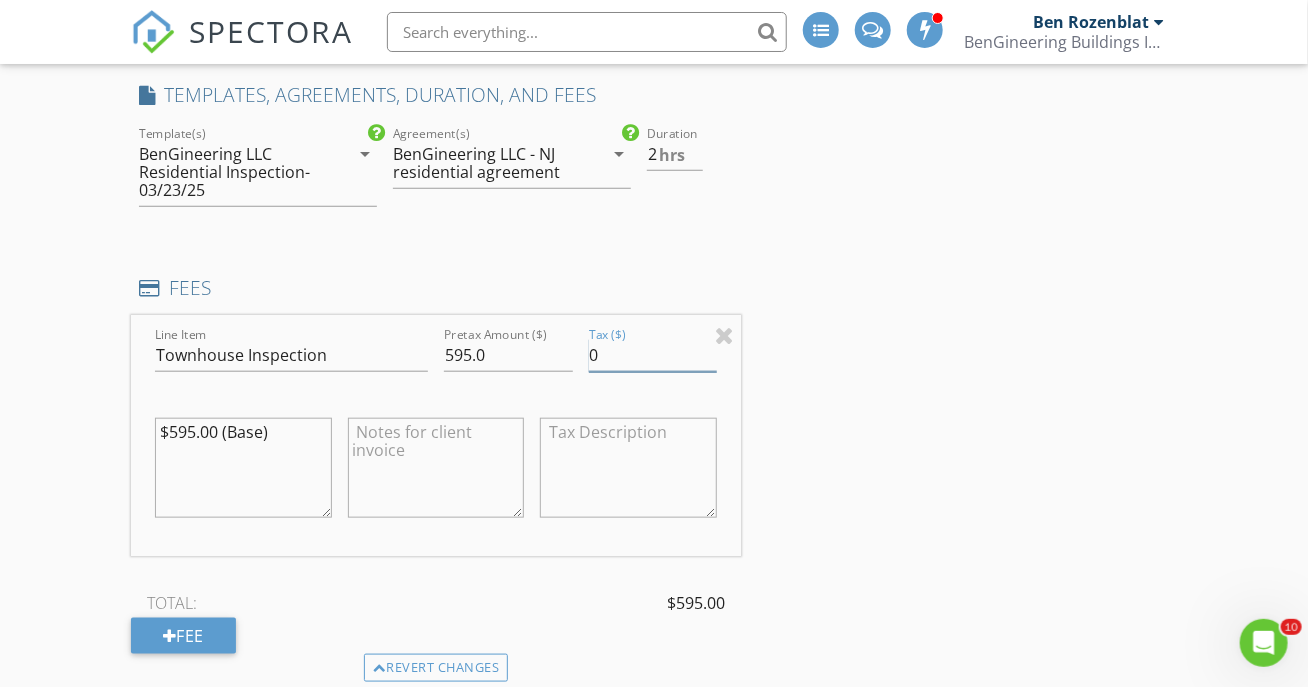 scroll, scrollTop: 0, scrollLeft: 0, axis: both 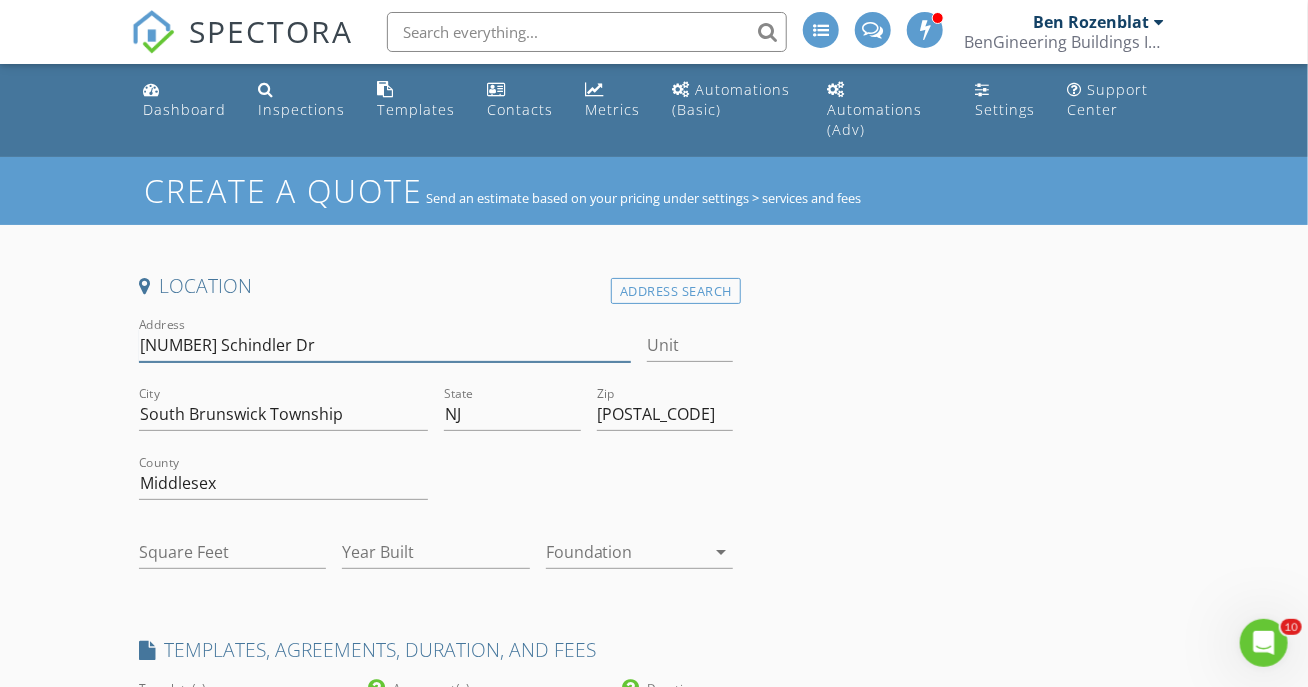 click on "[NUMBER] Schindler Dr" at bounding box center [385, 345] 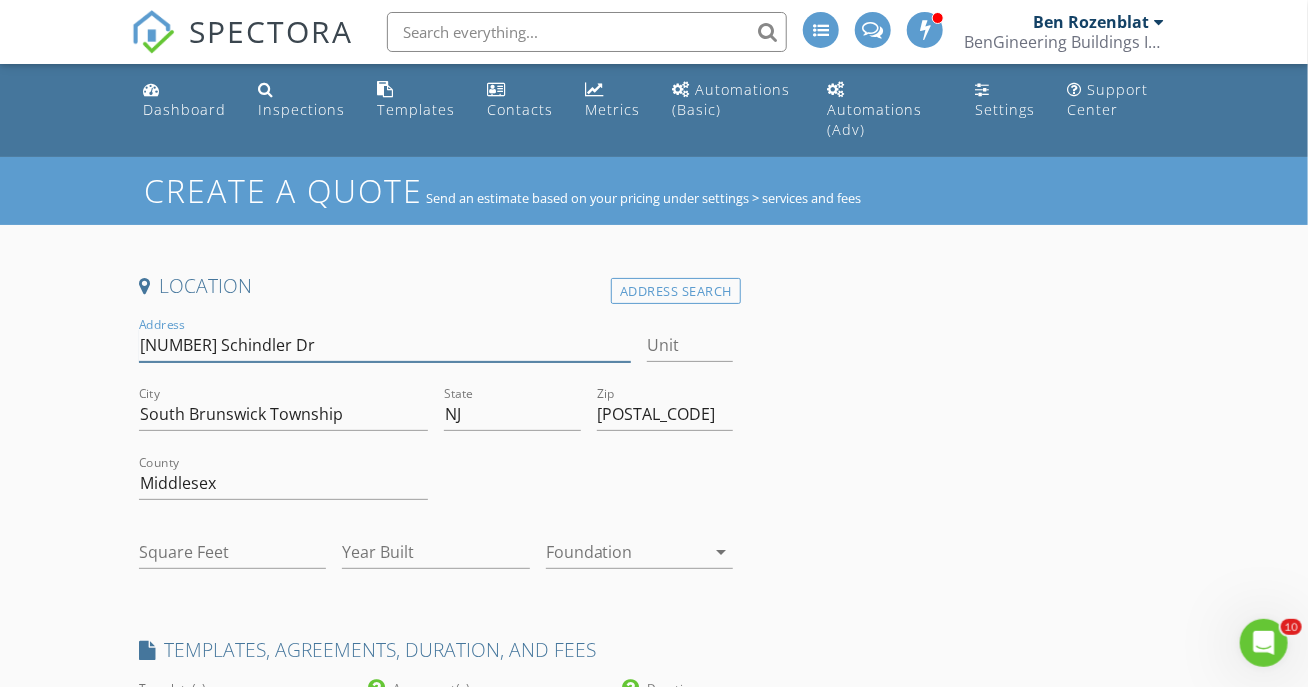 type on "[NUMBER] Schindler Dr" 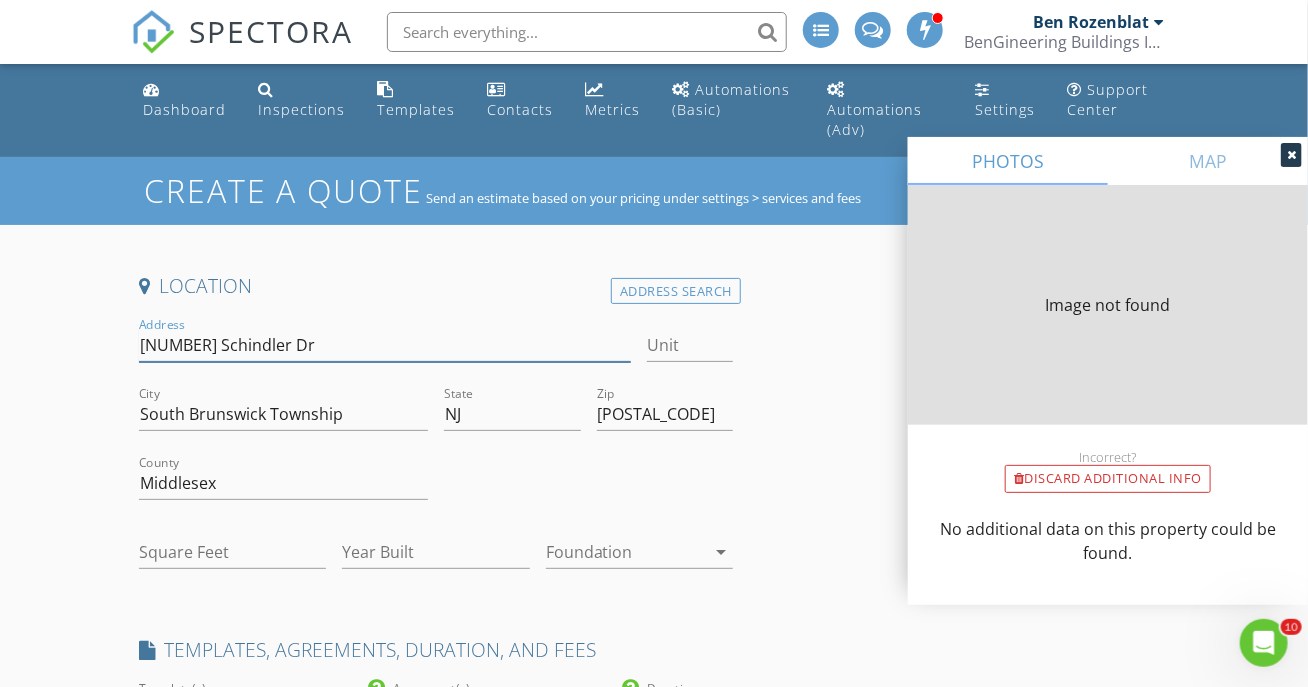 type on "[NUMBER]" 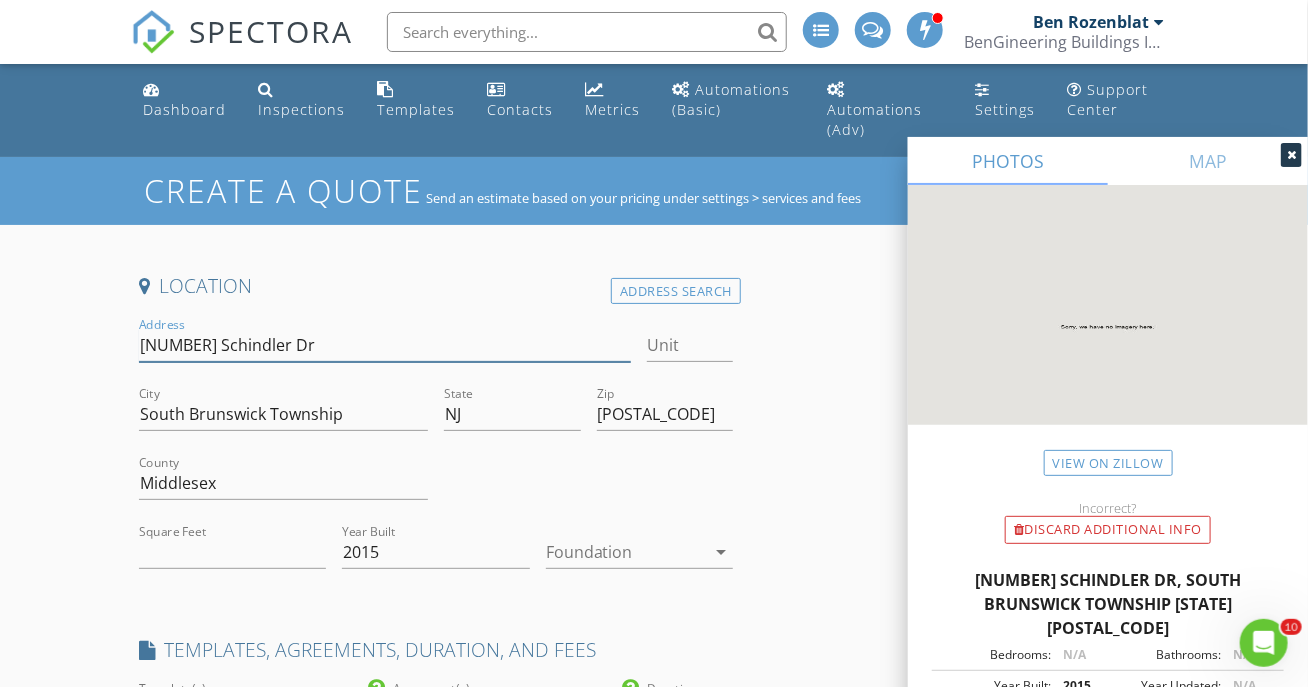 type on "2.5" 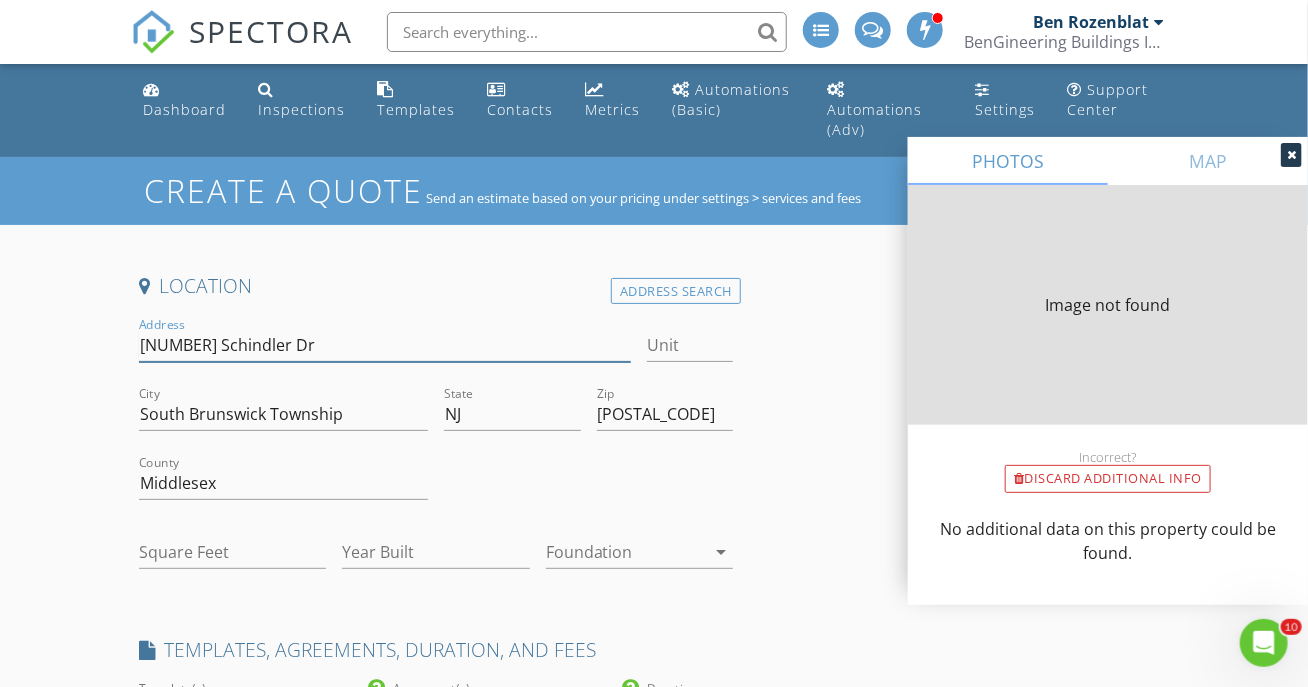 type on "[NUMBER]" 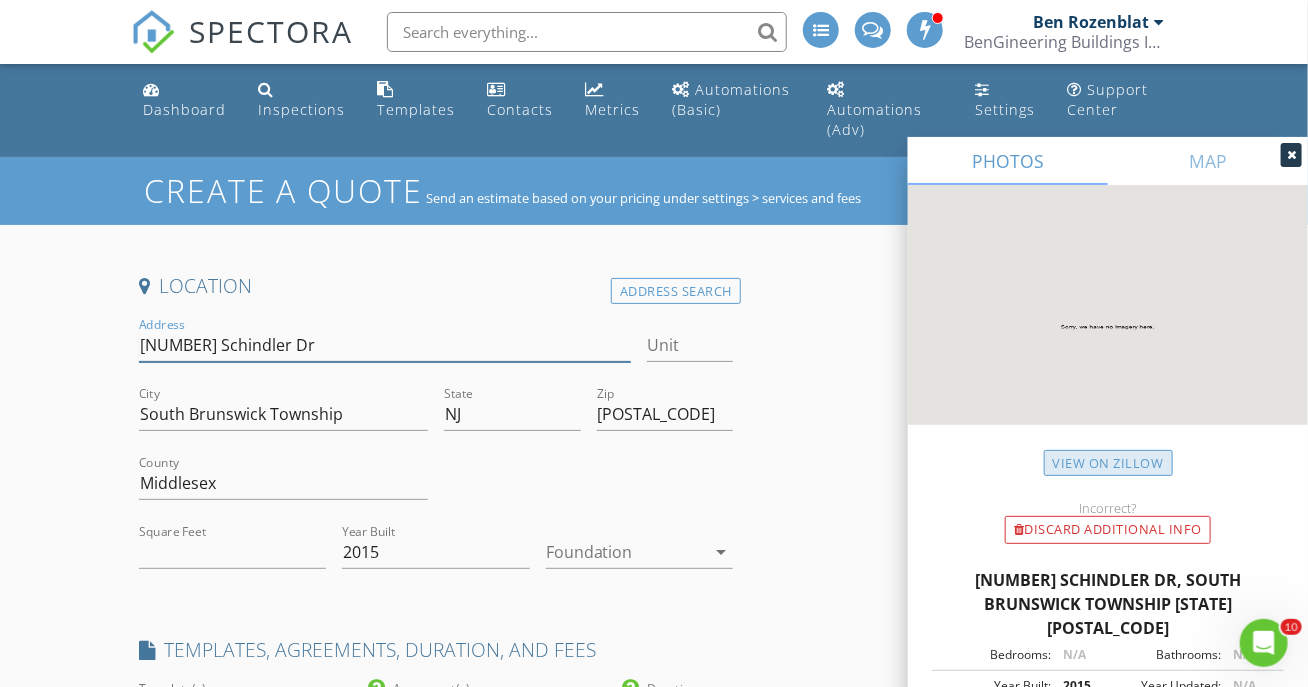 type on "[NUMBER] Schindler Dr" 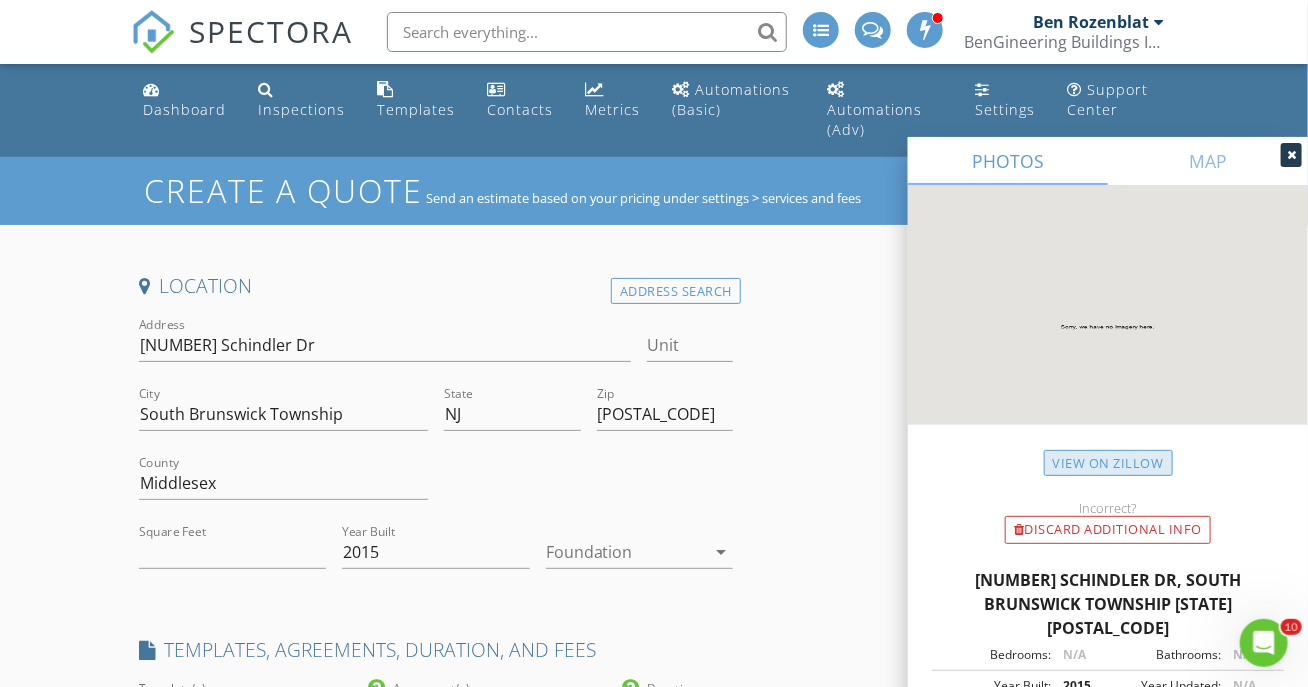 click on "View on Zillow" at bounding box center (1108, 463) 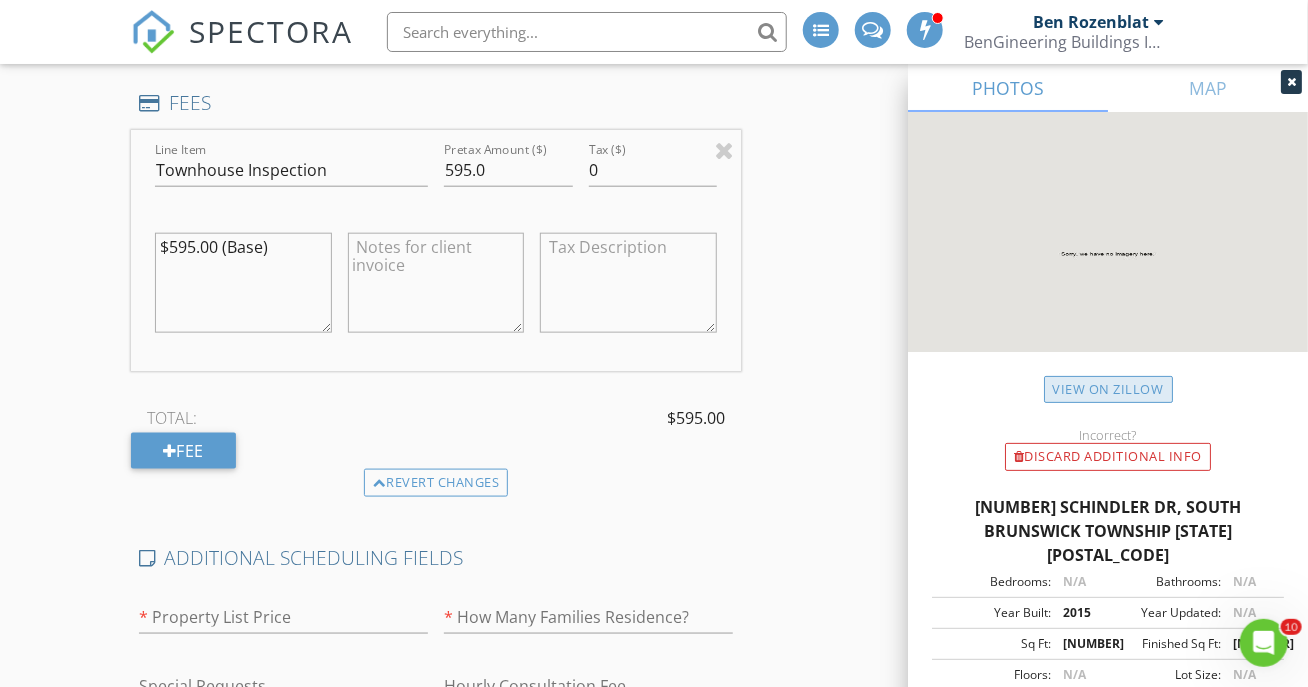 scroll, scrollTop: 926, scrollLeft: 0, axis: vertical 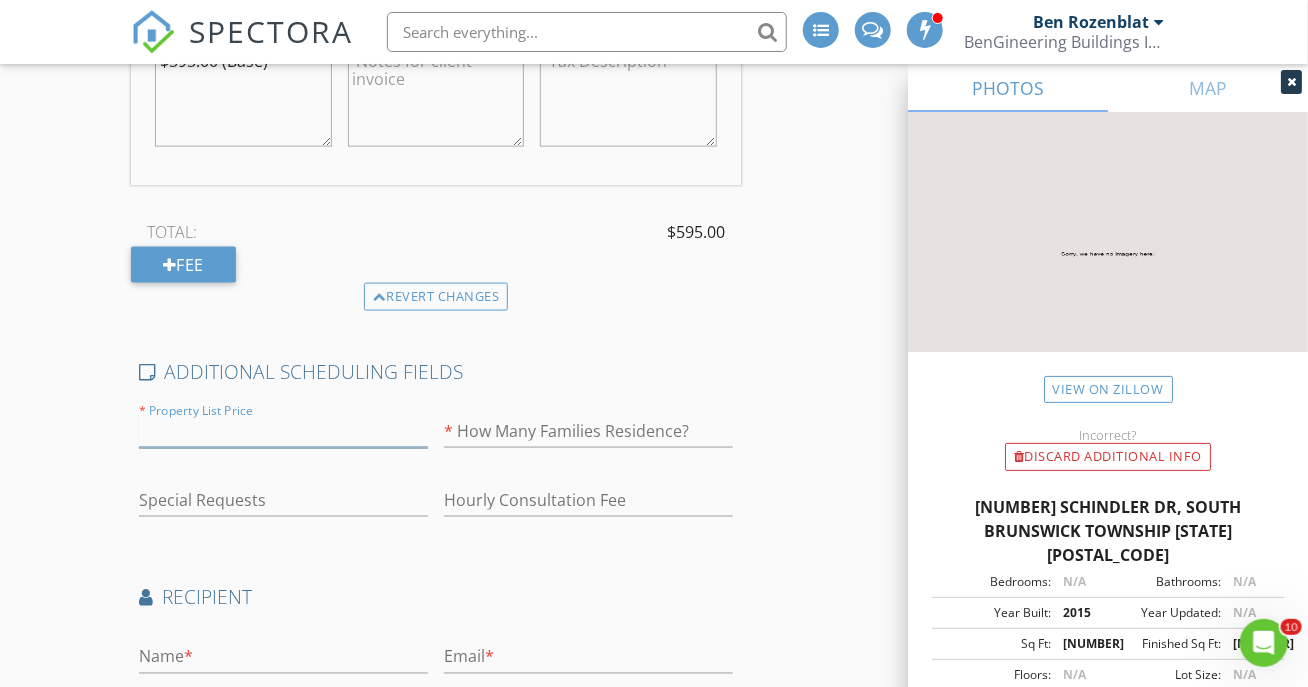 click at bounding box center [283, 431] 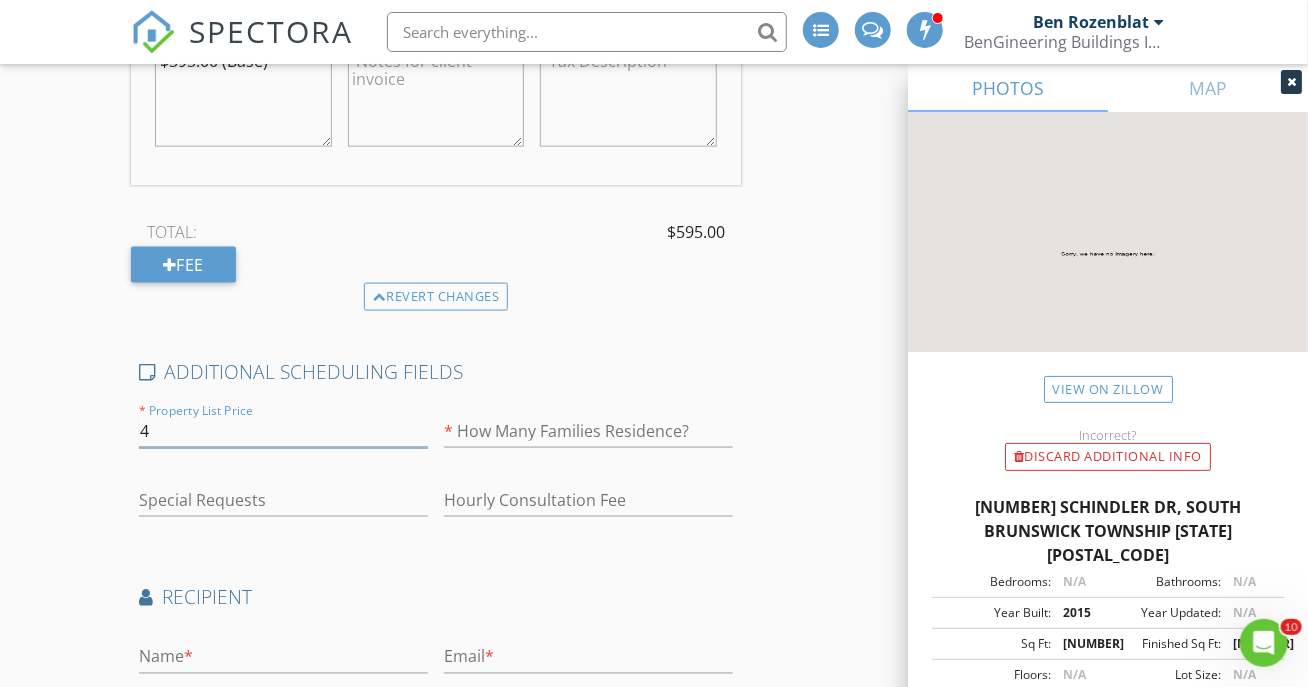 type on "2.5" 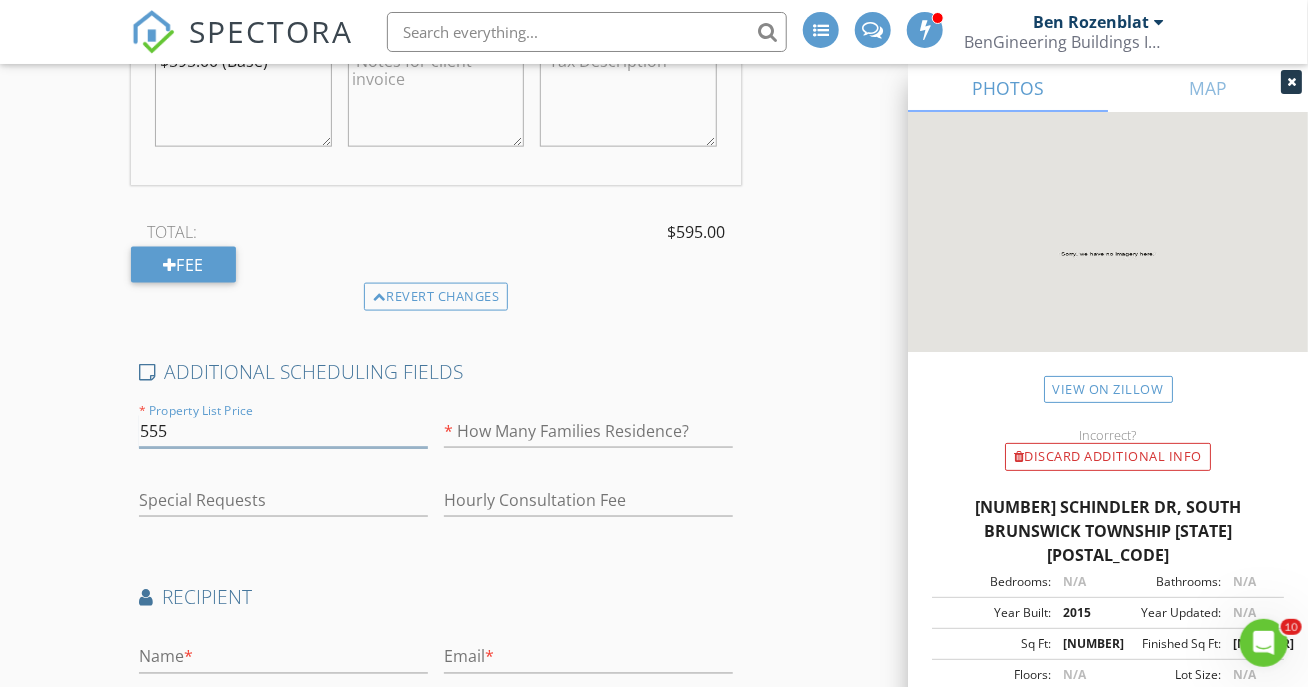 type on "5555" 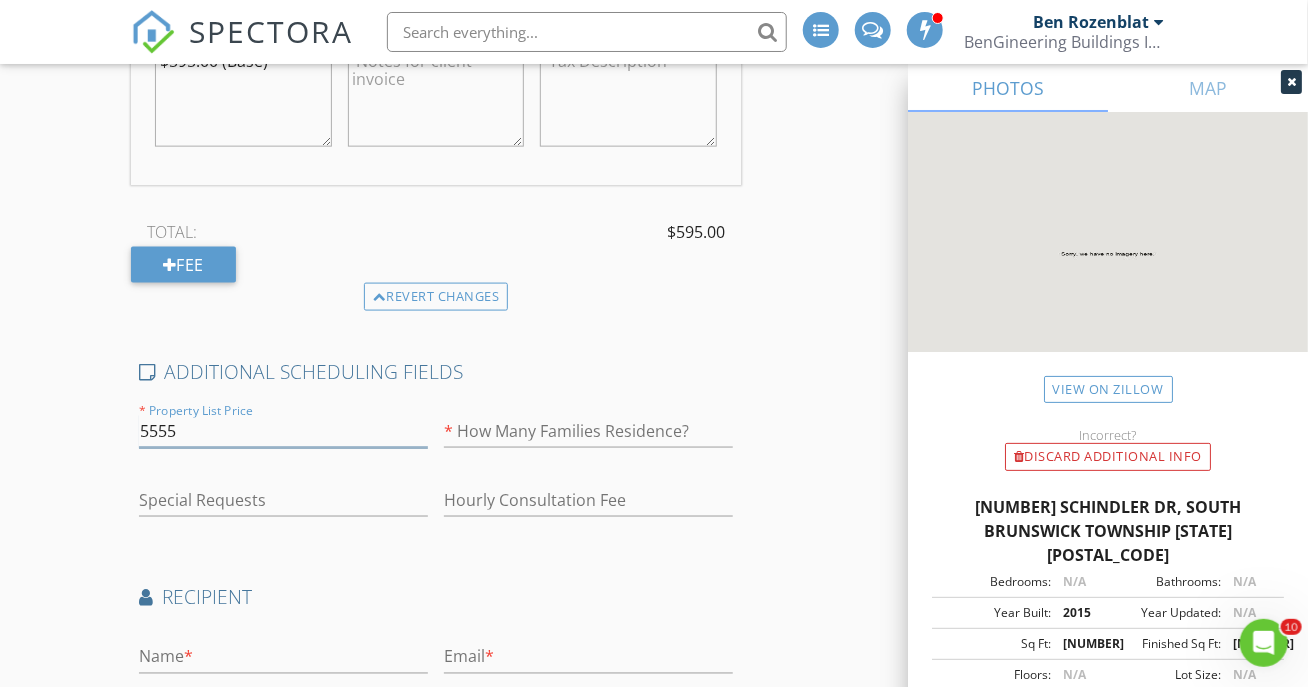 type on "2" 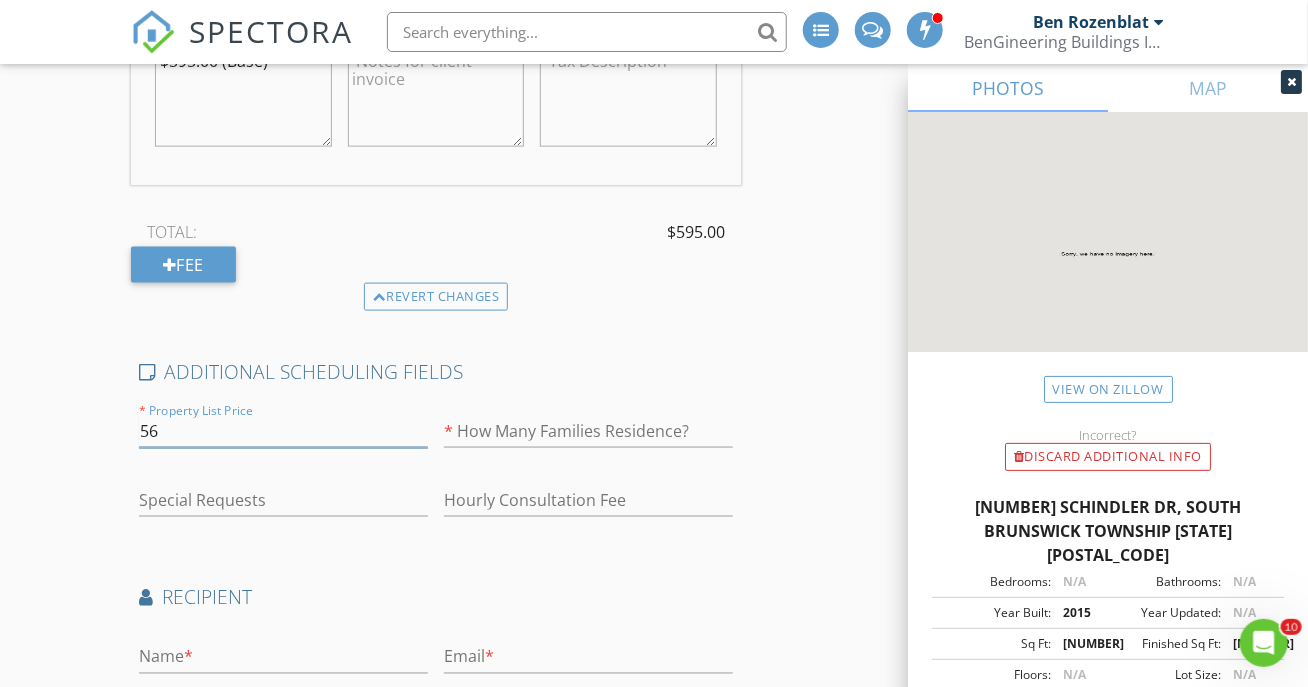 type on "566" 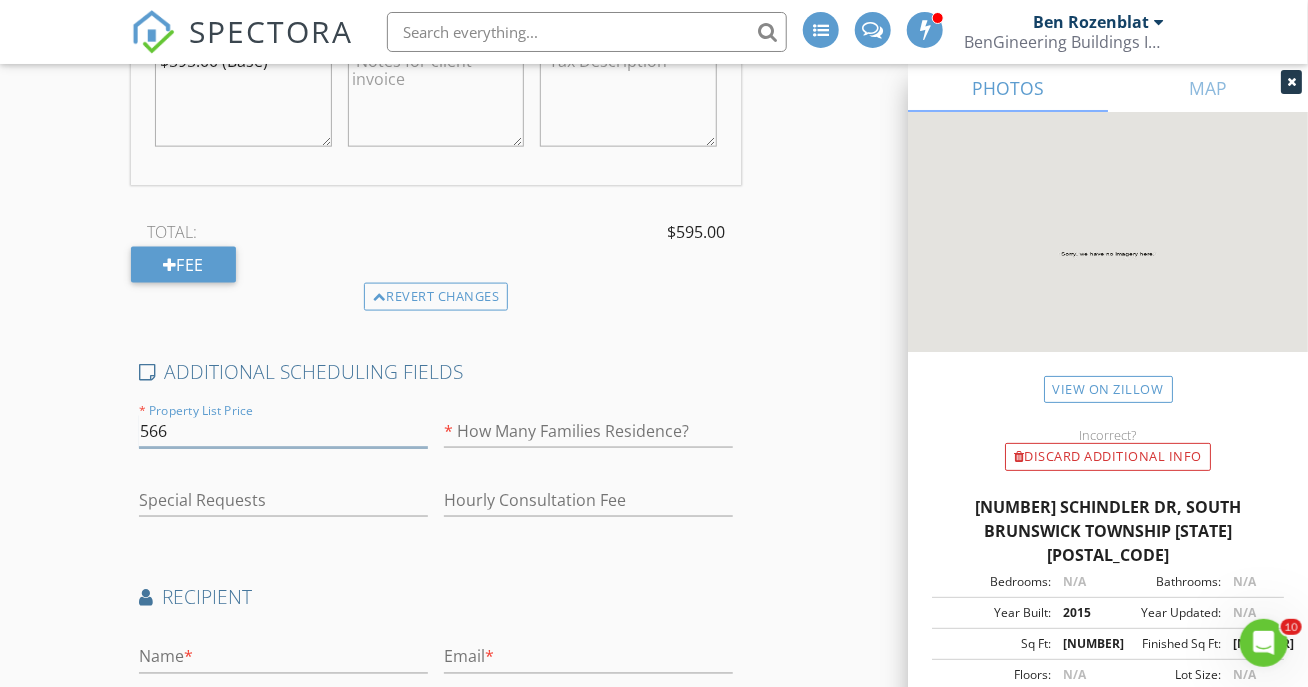 type on "2" 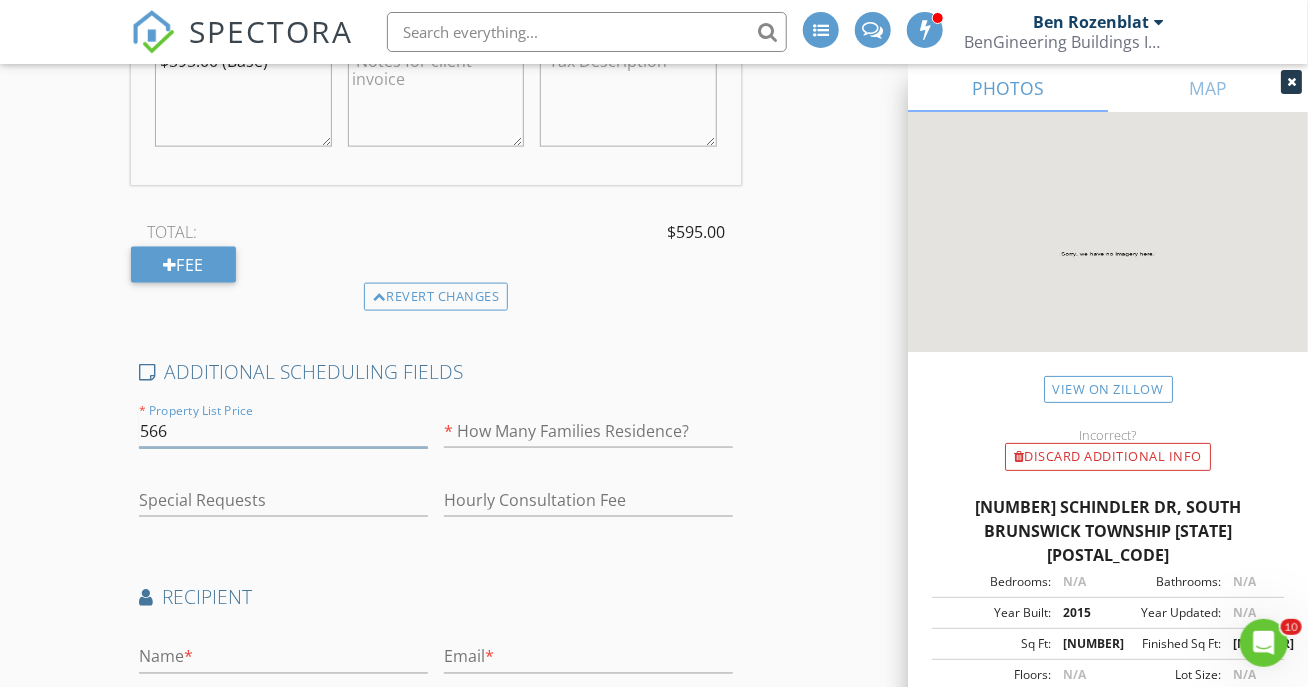 type on "[NUMBER]" 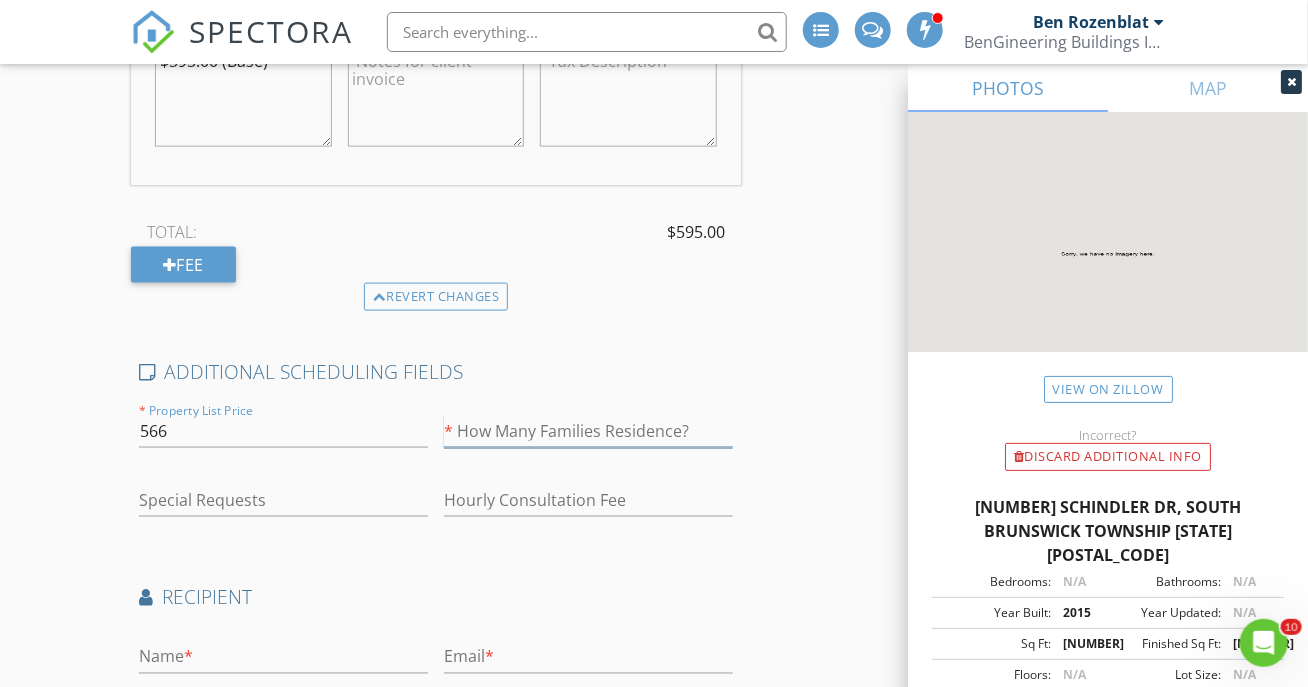 click at bounding box center [588, 431] 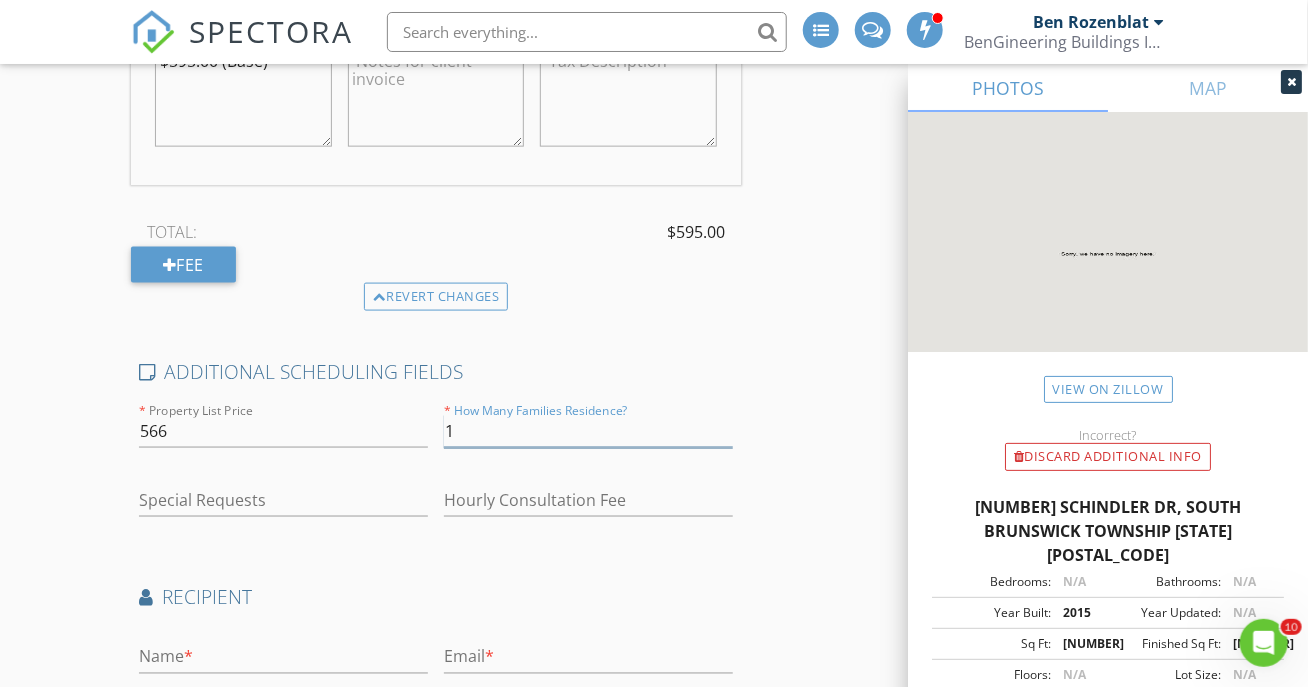type on "1" 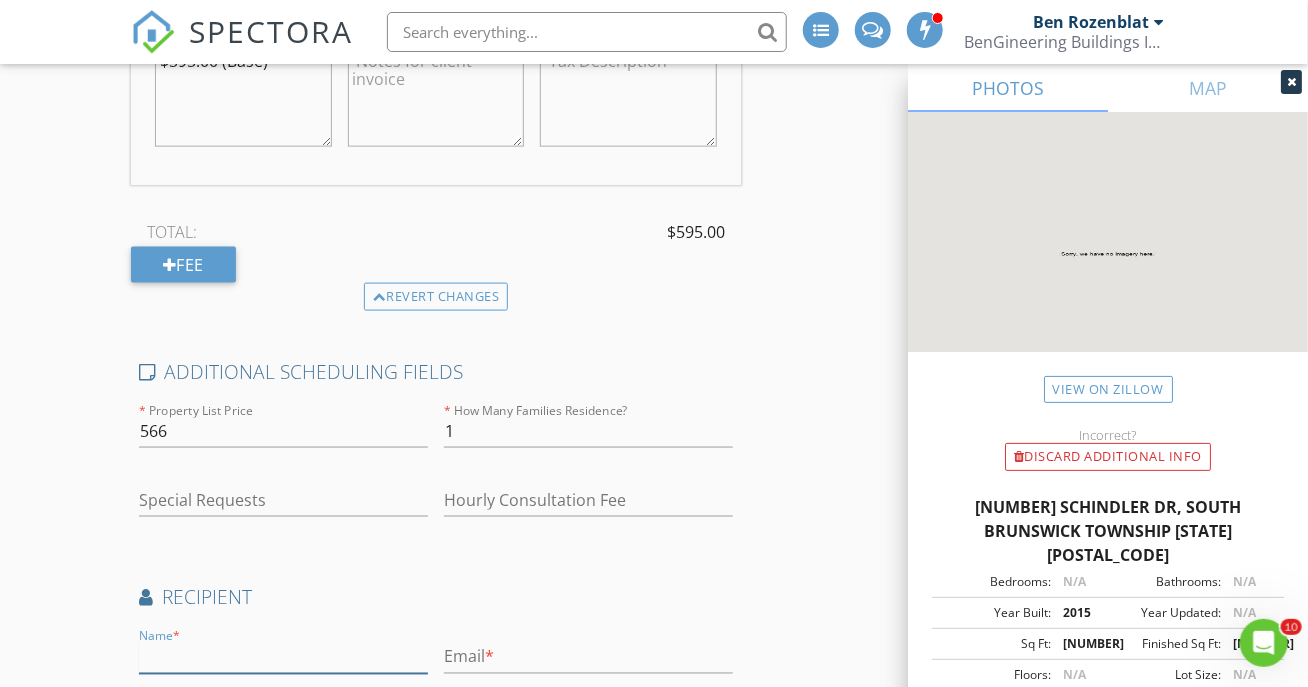 click at bounding box center (283, 657) 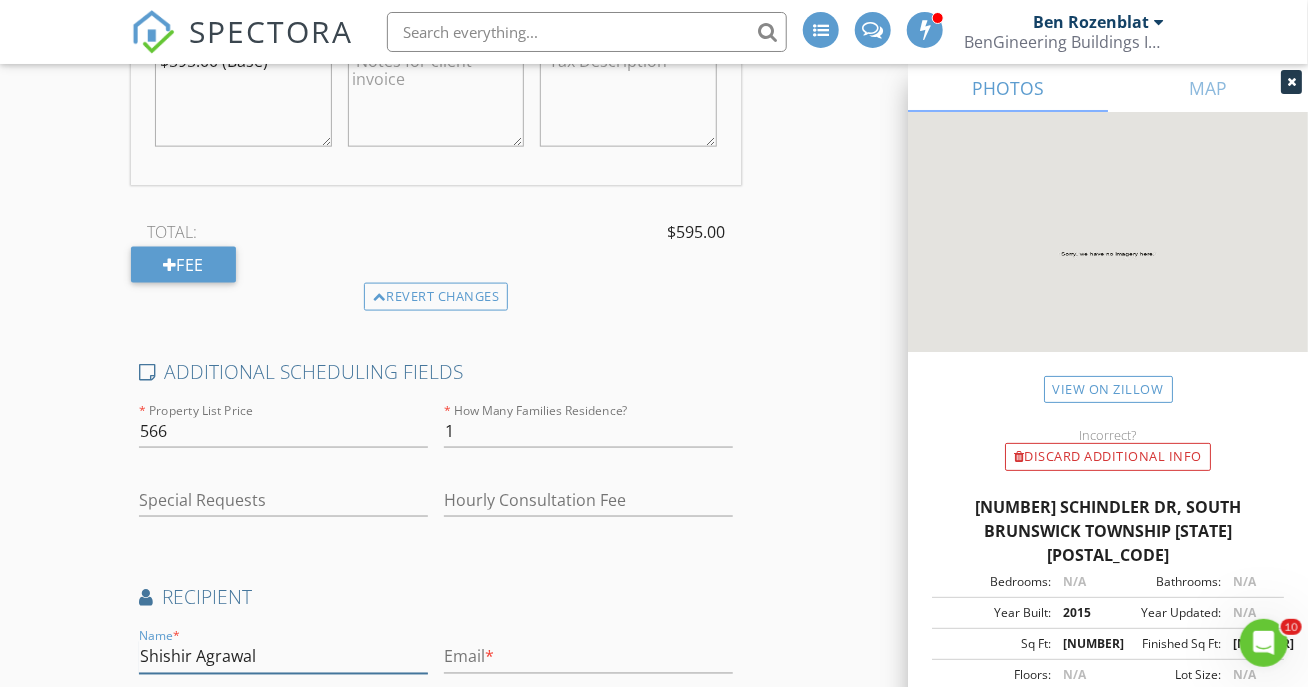 type on "Shishir Agrawal" 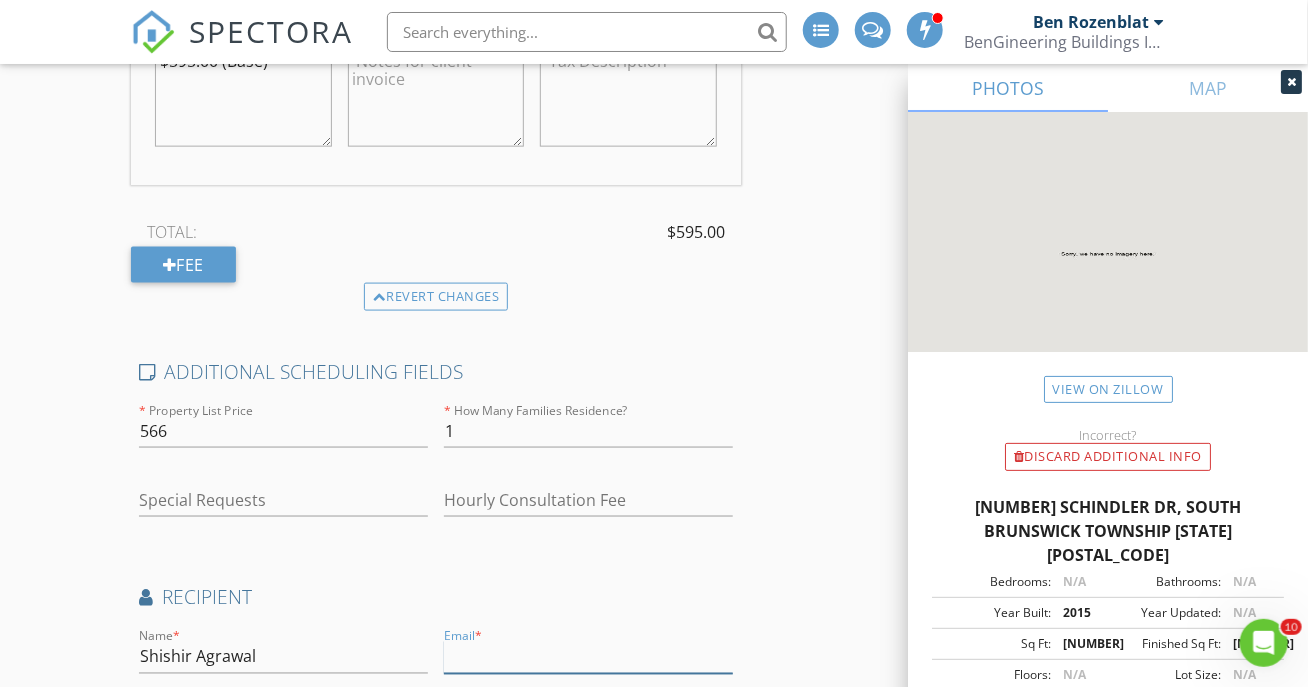 click at bounding box center [588, 657] 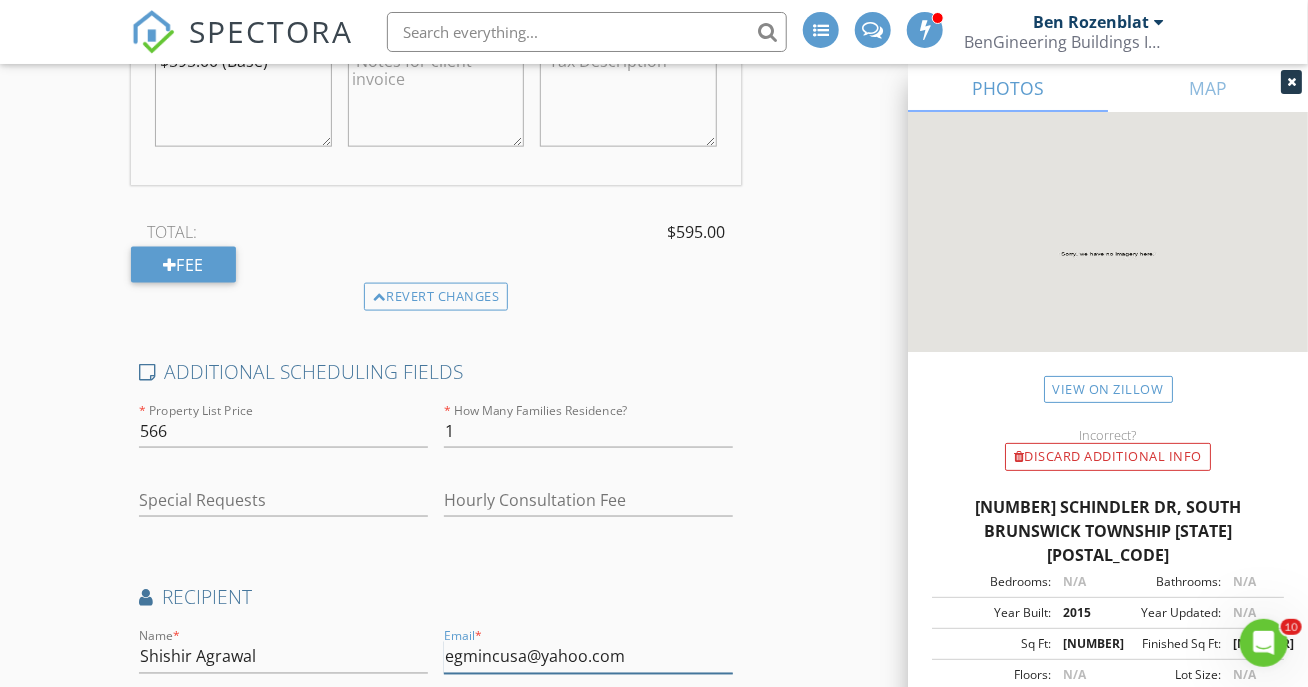 scroll, scrollTop: 1144, scrollLeft: 0, axis: vertical 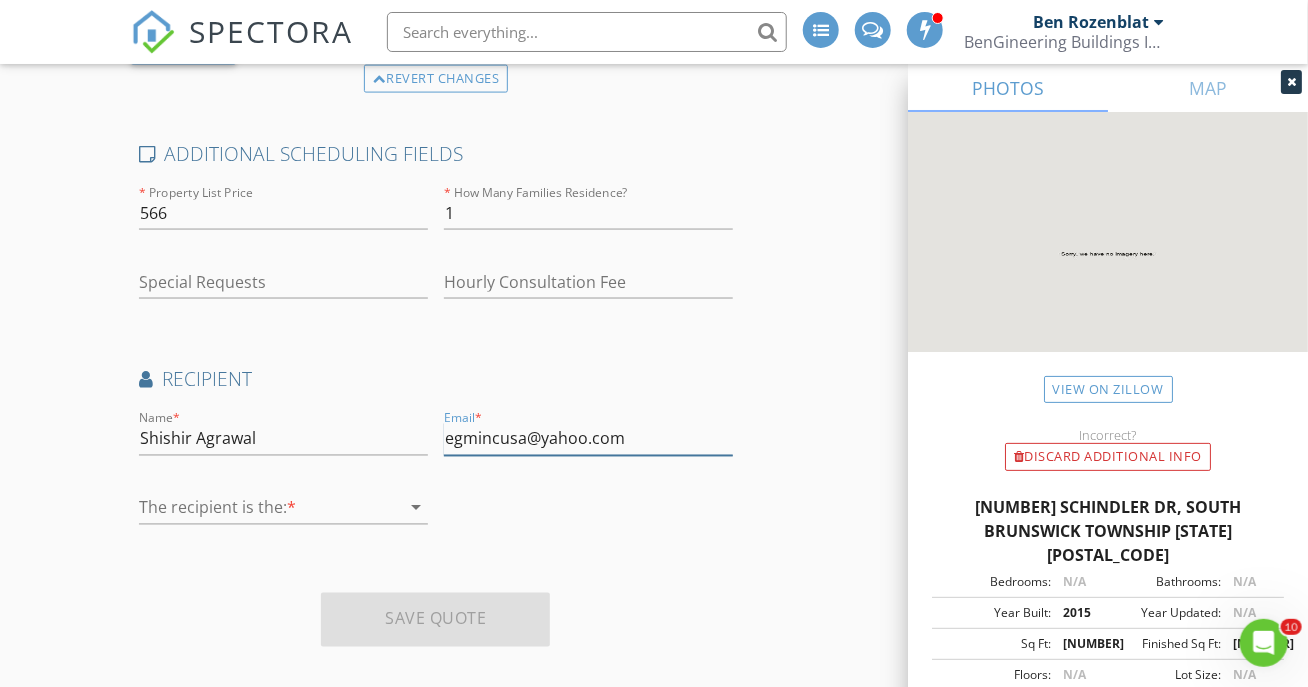 type on "egmincusa@yahoo.com" 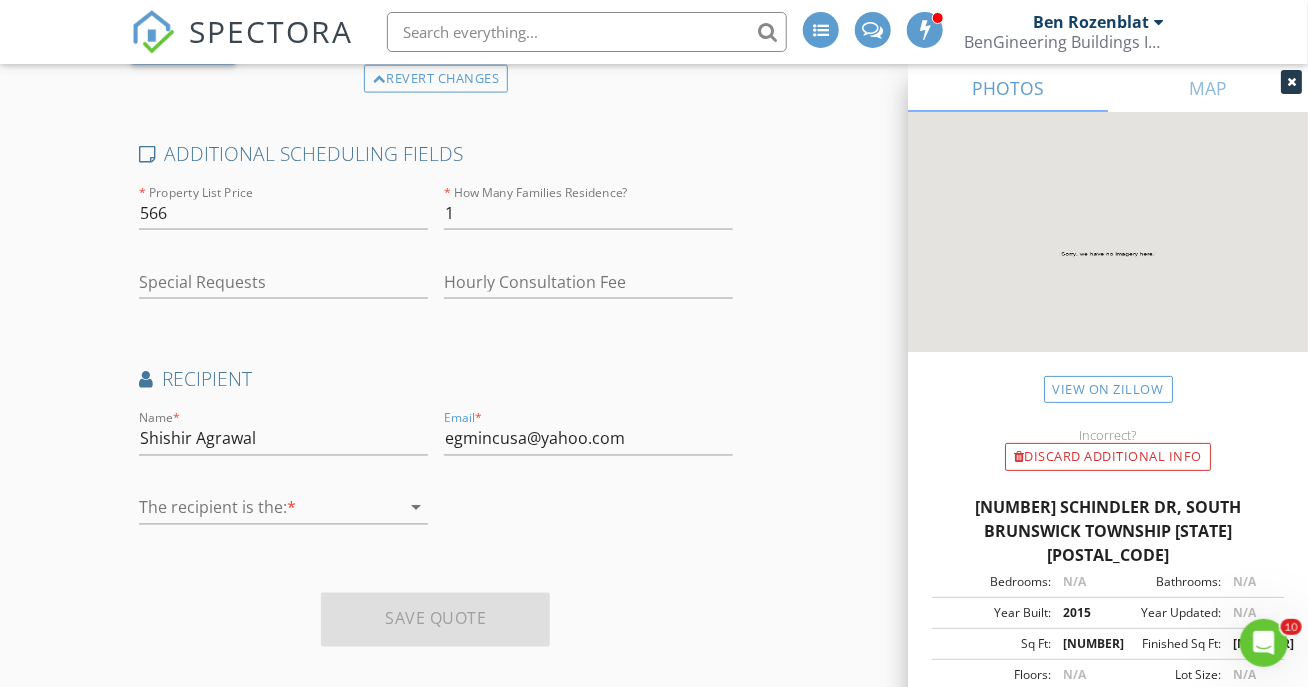 click at bounding box center [269, 508] 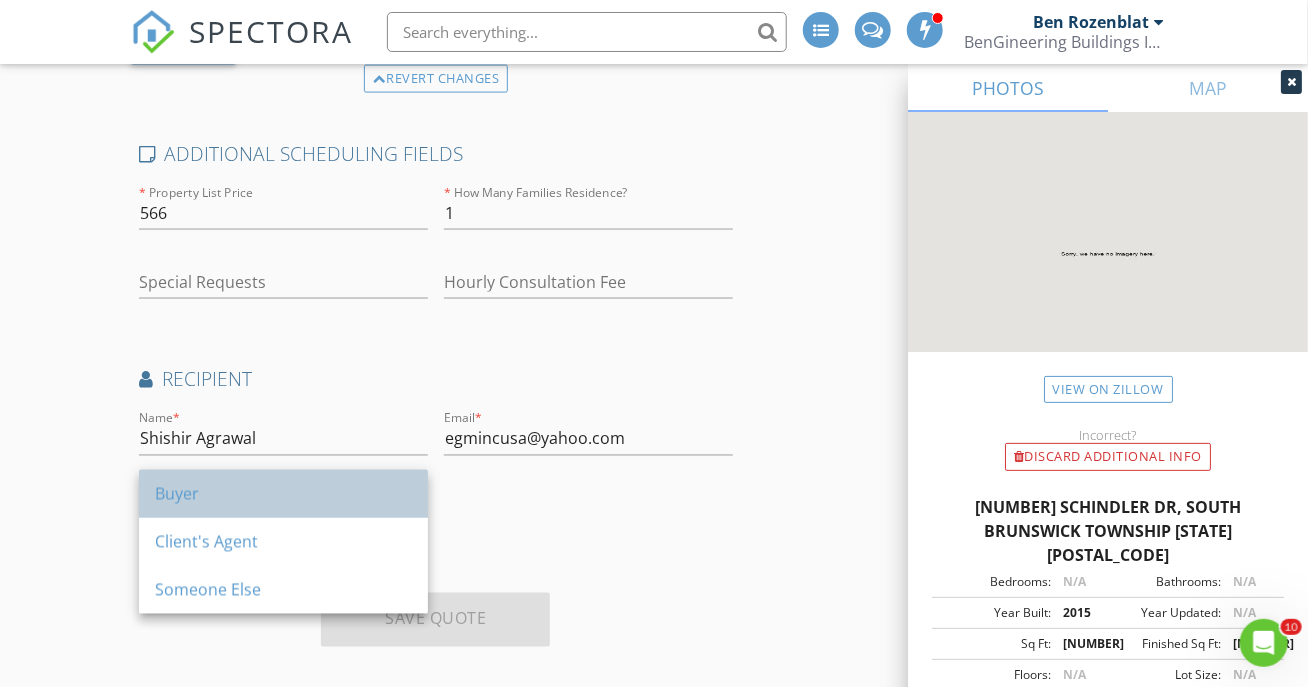 click on "Buyer" at bounding box center (283, 494) 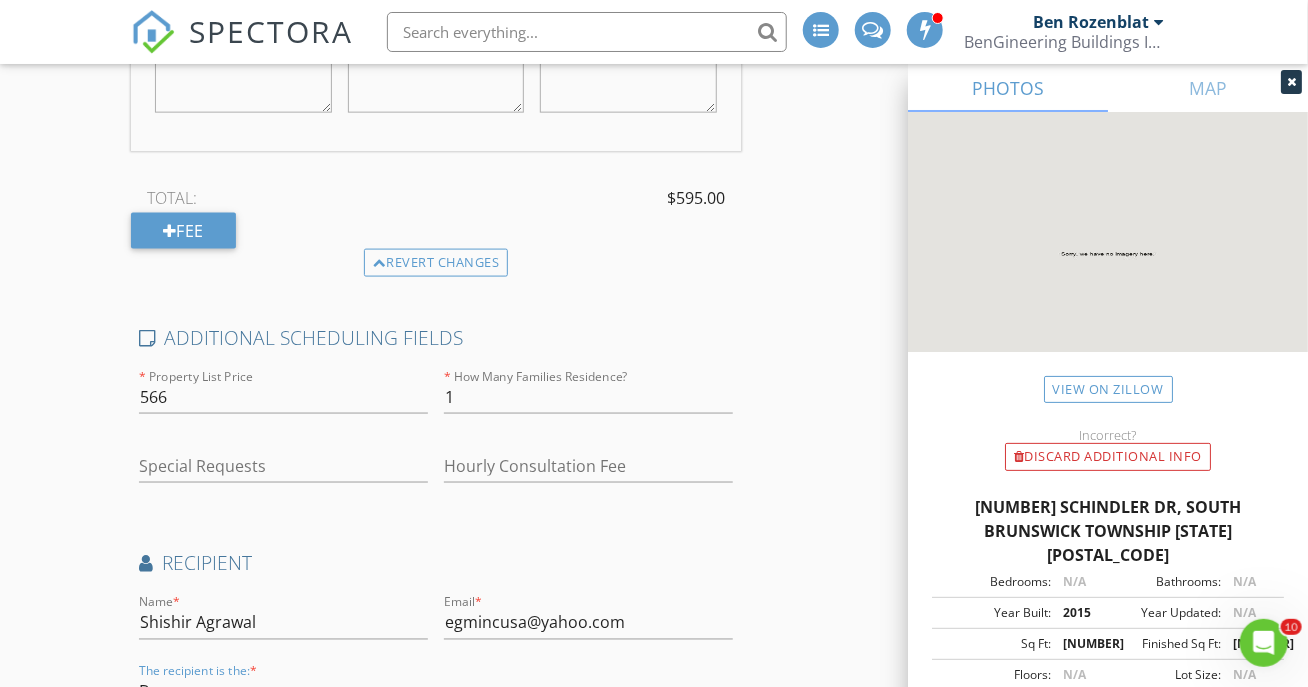 scroll, scrollTop: 1144, scrollLeft: 0, axis: vertical 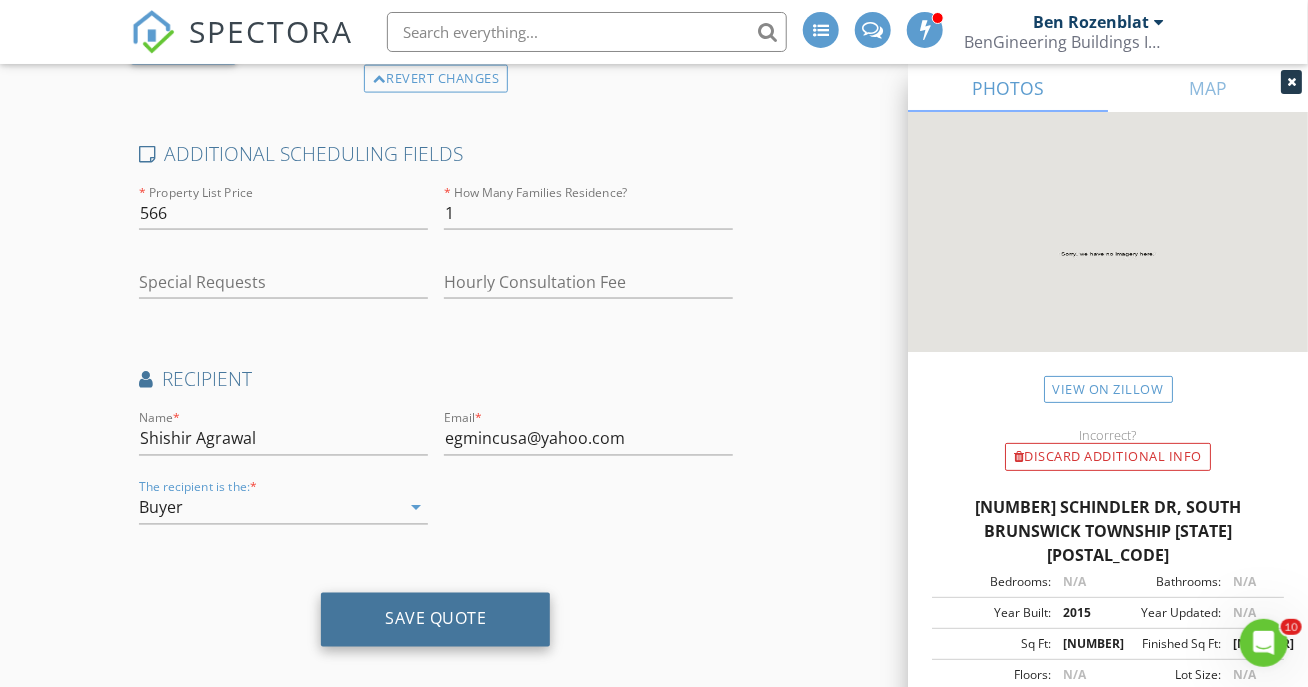 click on "Save Quote" at bounding box center (435, 619) 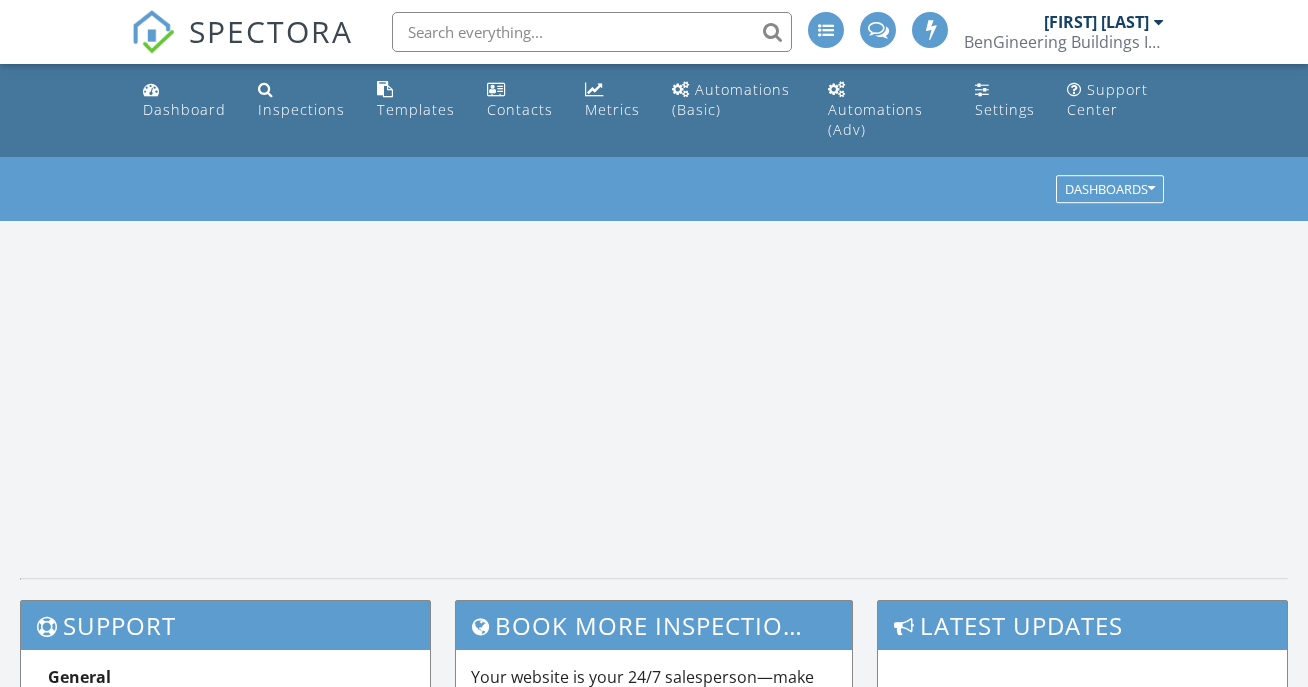 scroll, scrollTop: 0, scrollLeft: 0, axis: both 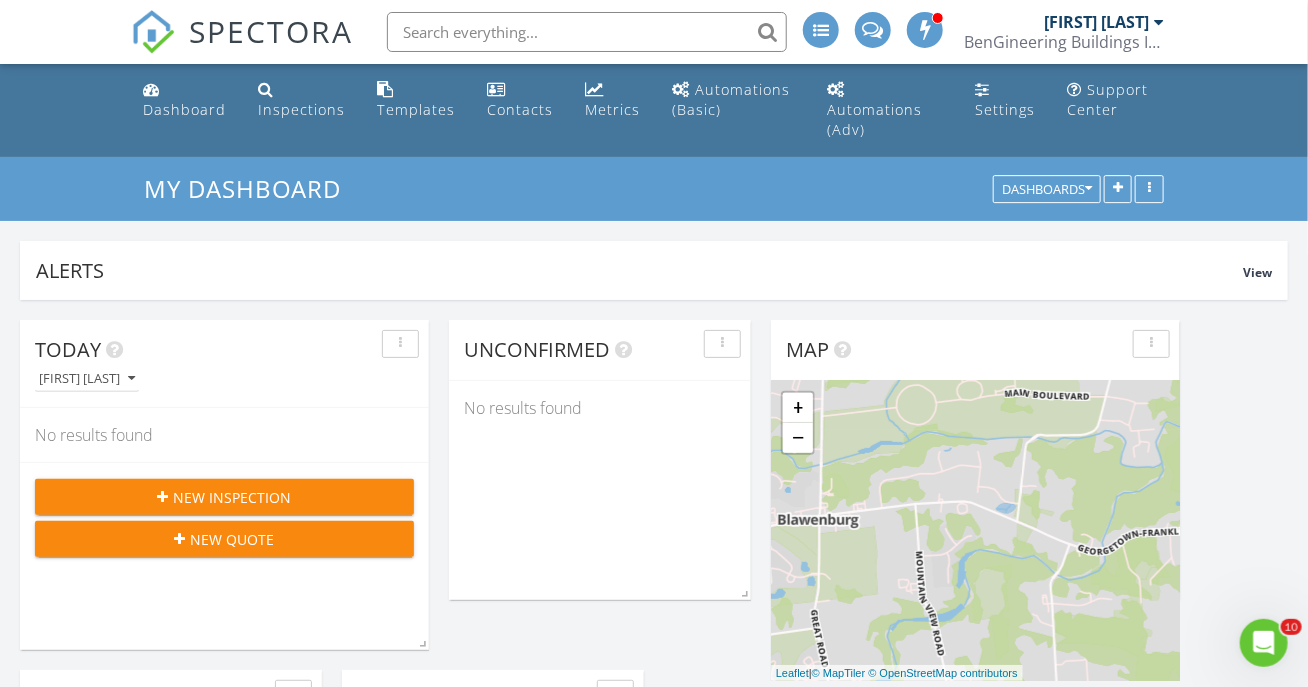 click on "New Quote" at bounding box center (224, 539) 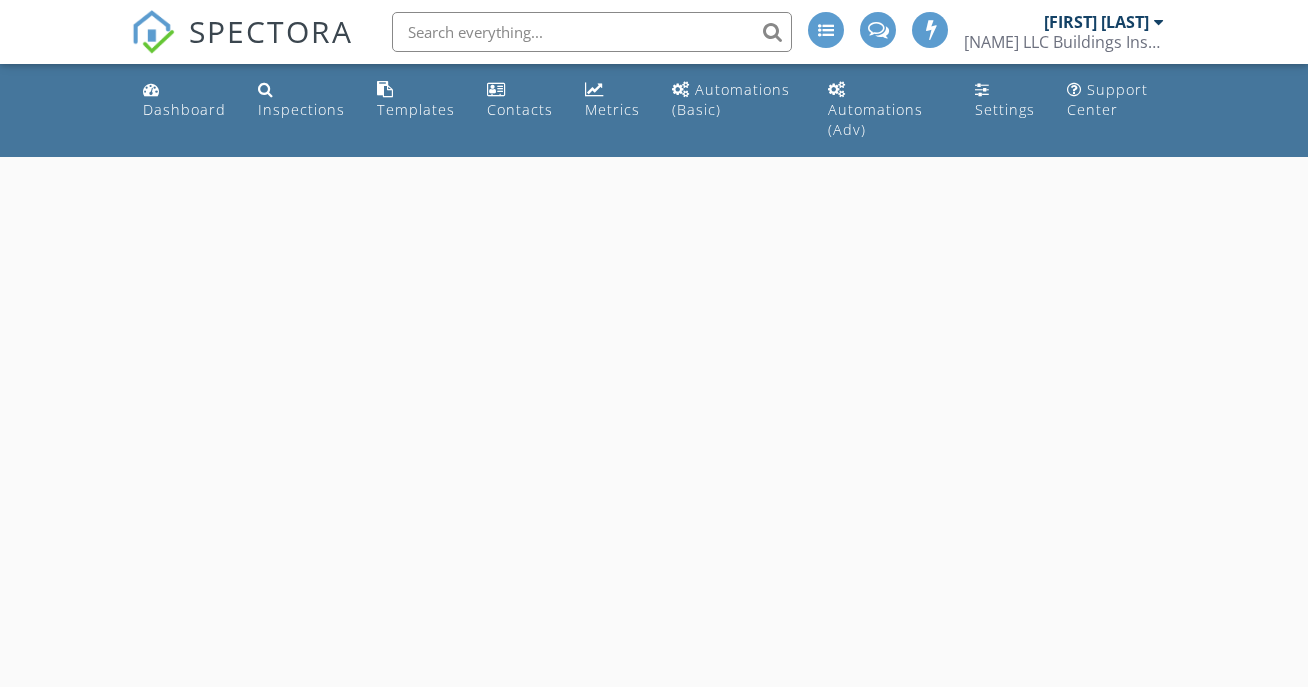 scroll, scrollTop: 0, scrollLeft: 0, axis: both 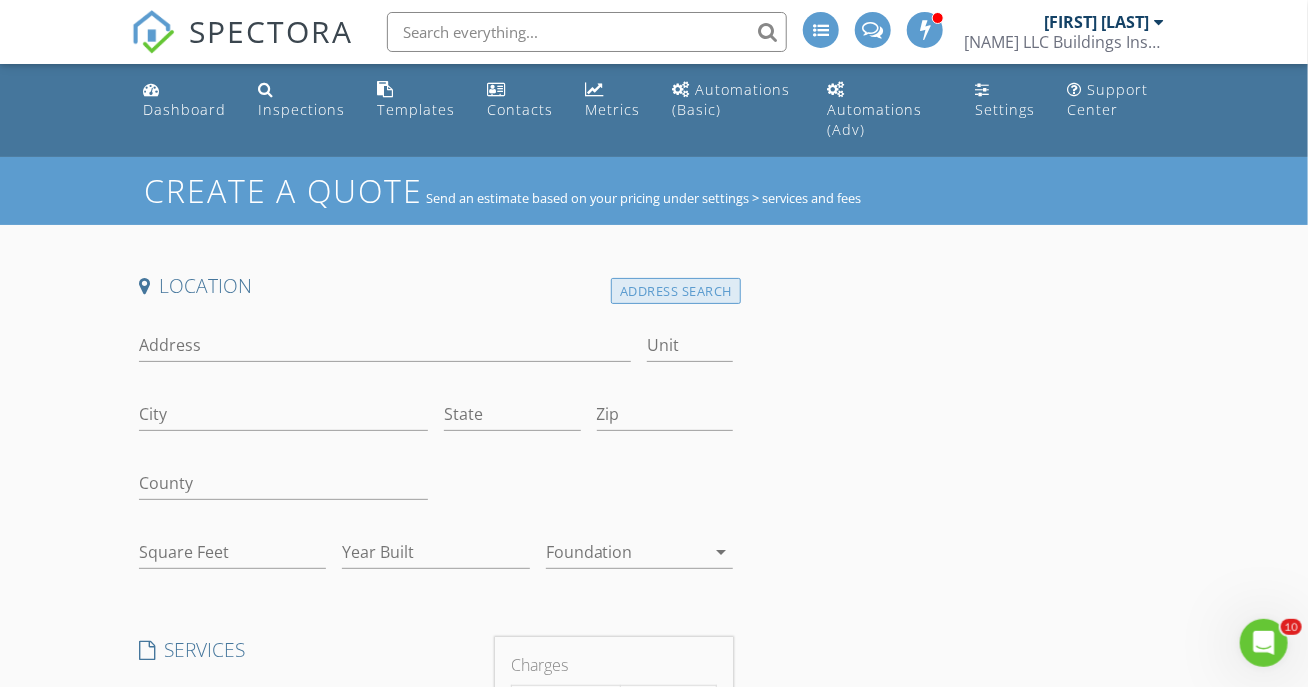 click on "Address Search" at bounding box center [676, 291] 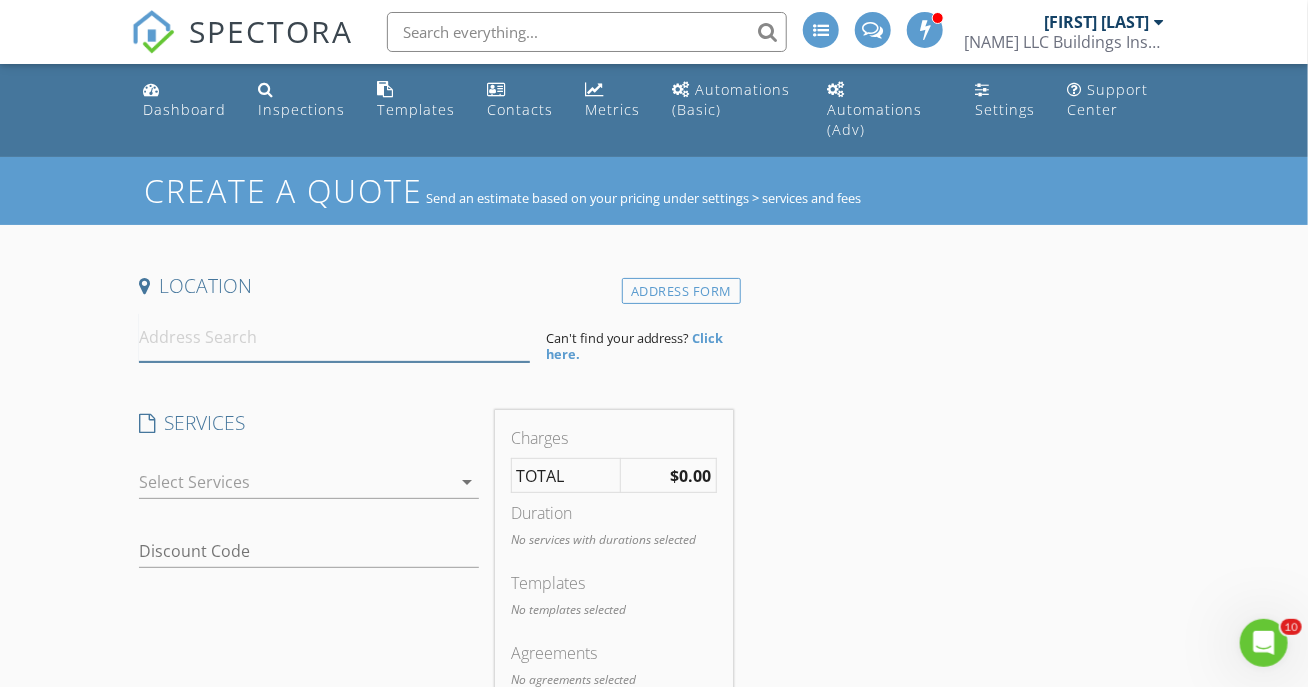 click at bounding box center (334, 337) 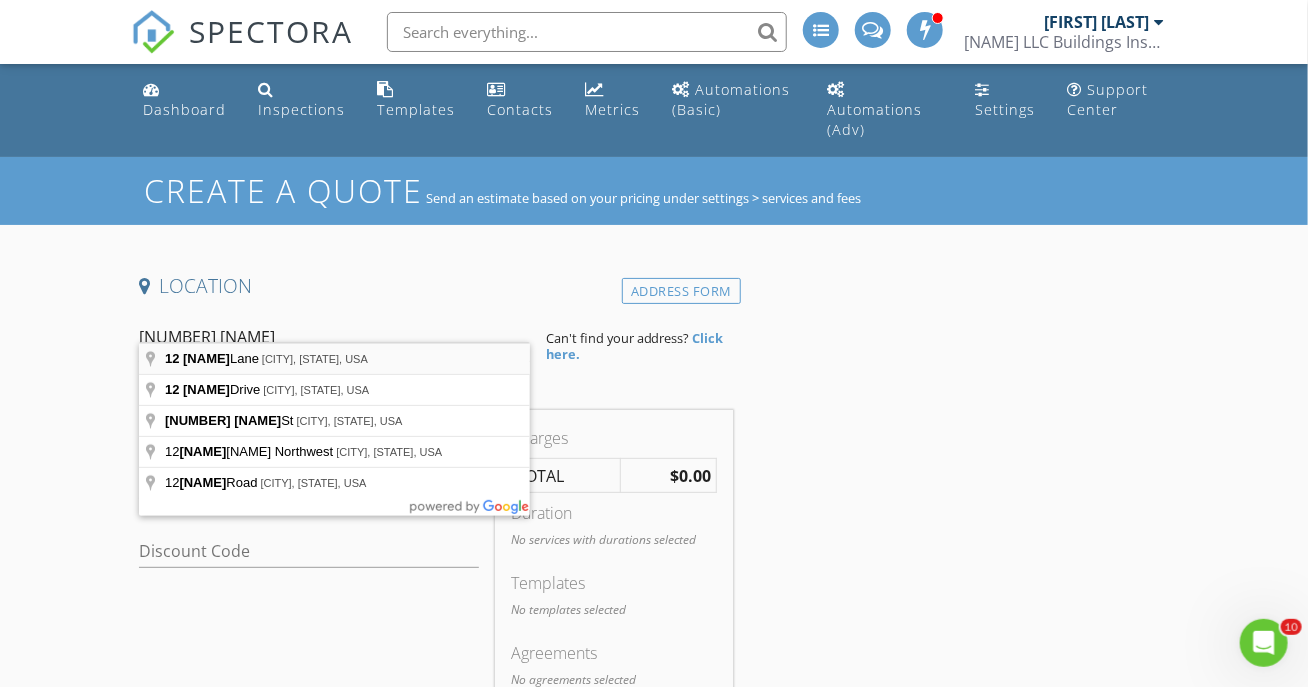 type on "12 Mershon Lane, Plainsboro Township, NJ, USA" 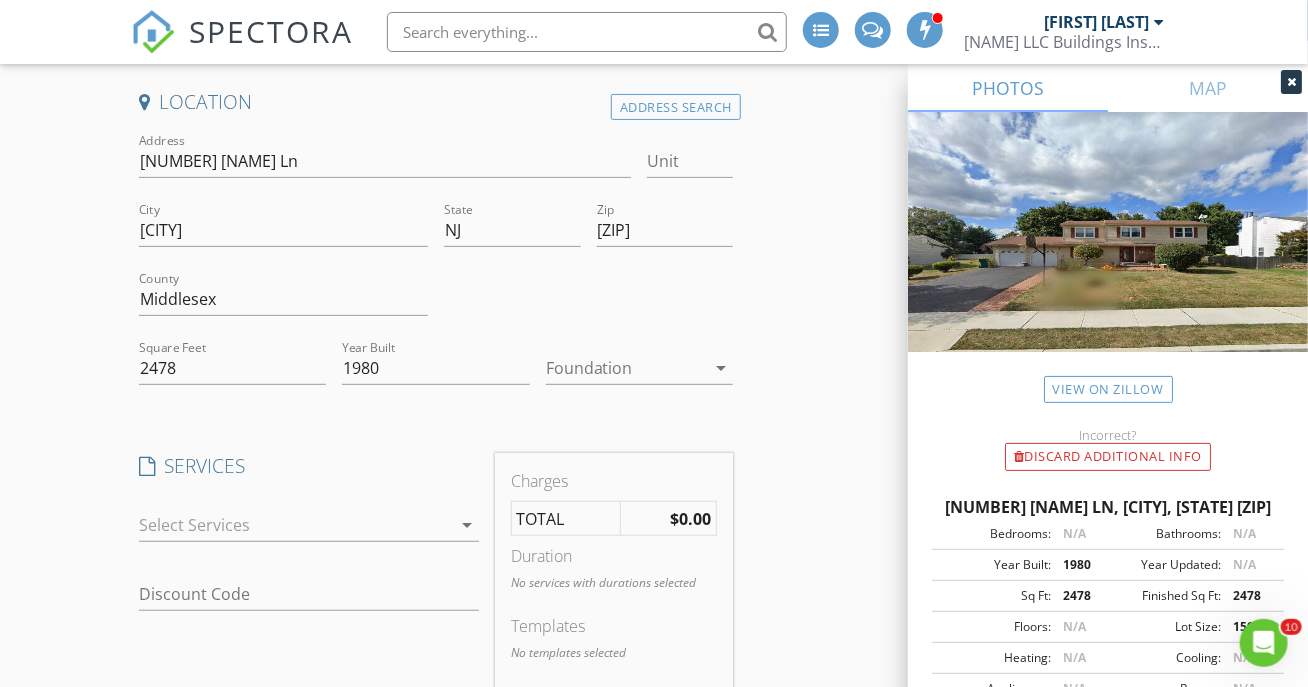 scroll, scrollTop: 370, scrollLeft: 0, axis: vertical 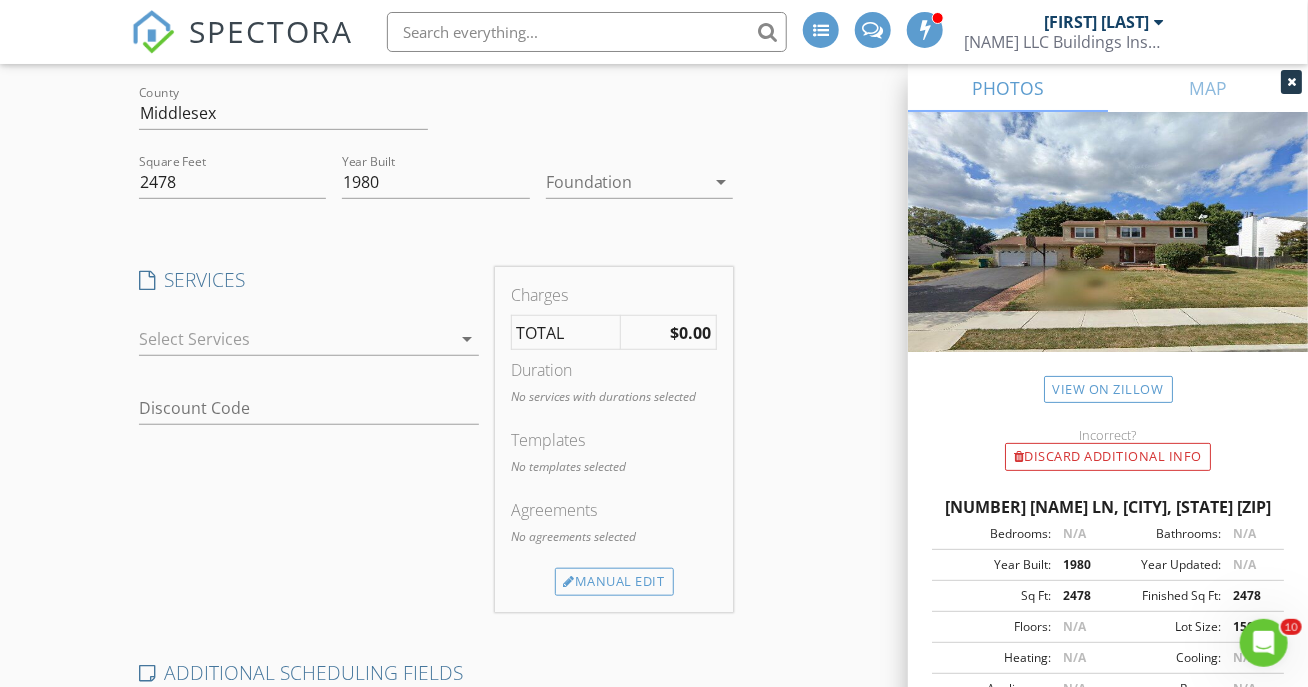 click on "arrow_drop_down" at bounding box center (465, 339) 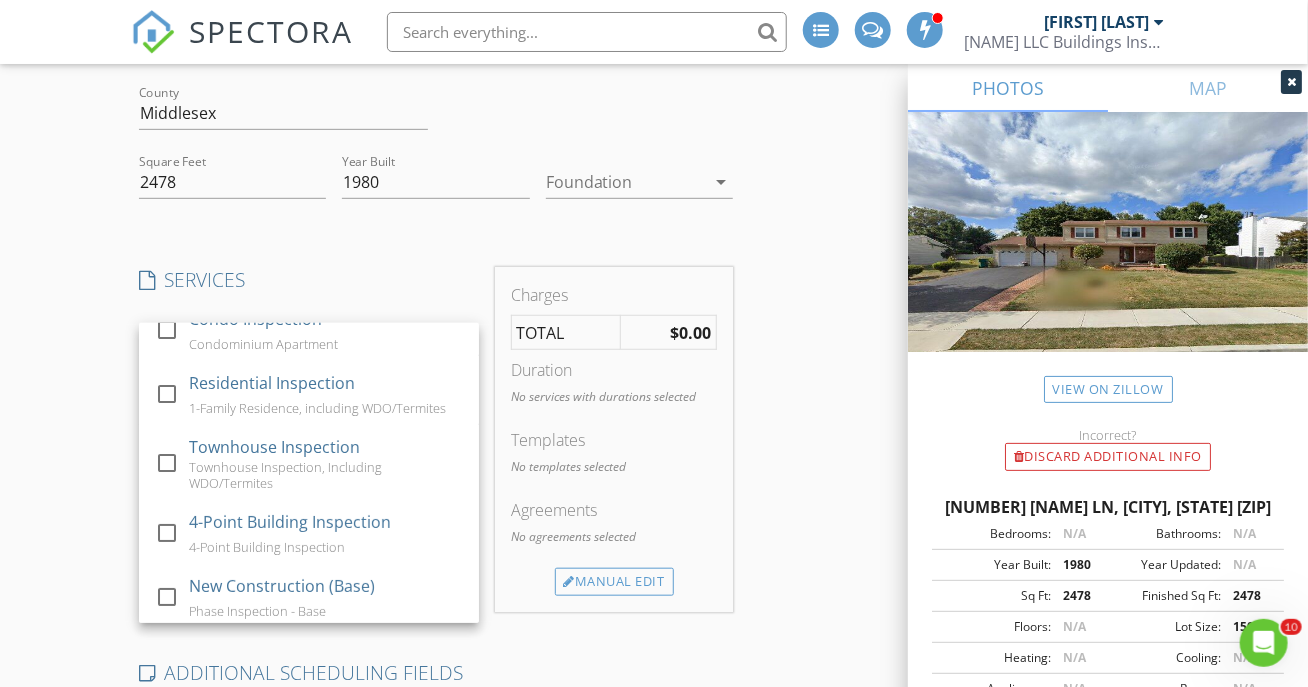 scroll, scrollTop: 0, scrollLeft: 0, axis: both 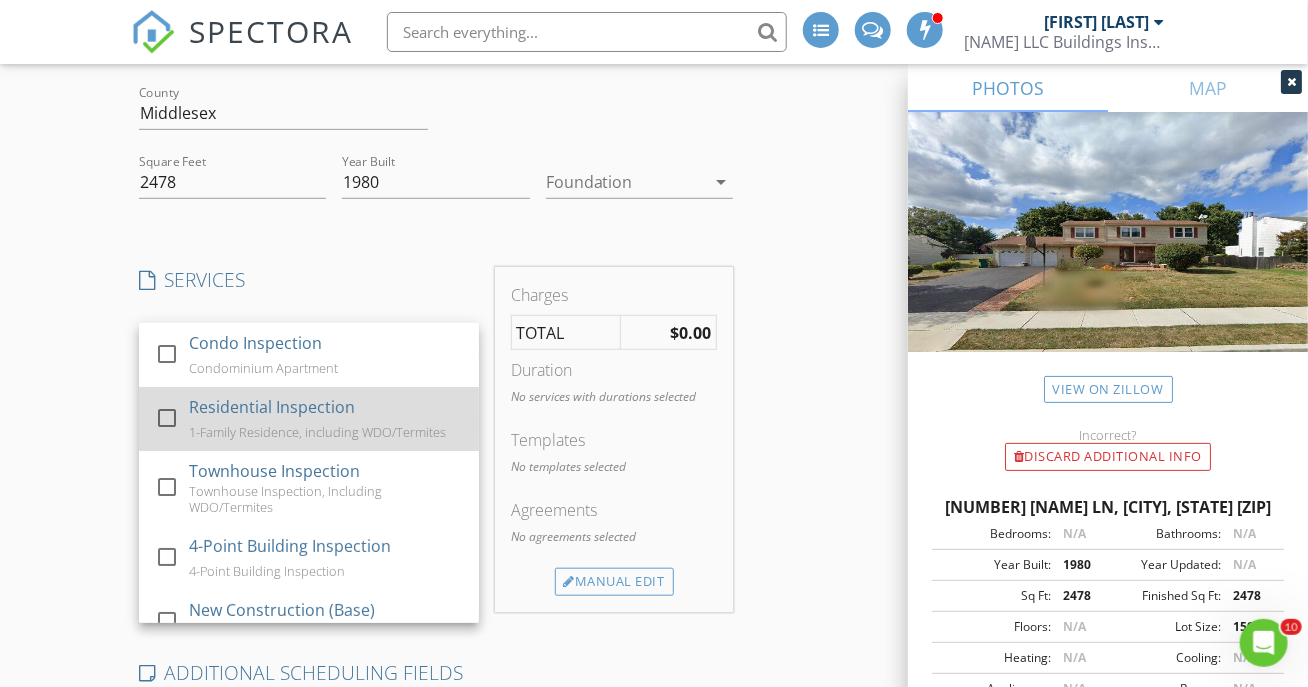 click on "Residential Inspection   1-Family Residence, including WDO/Termites" at bounding box center (325, 419) 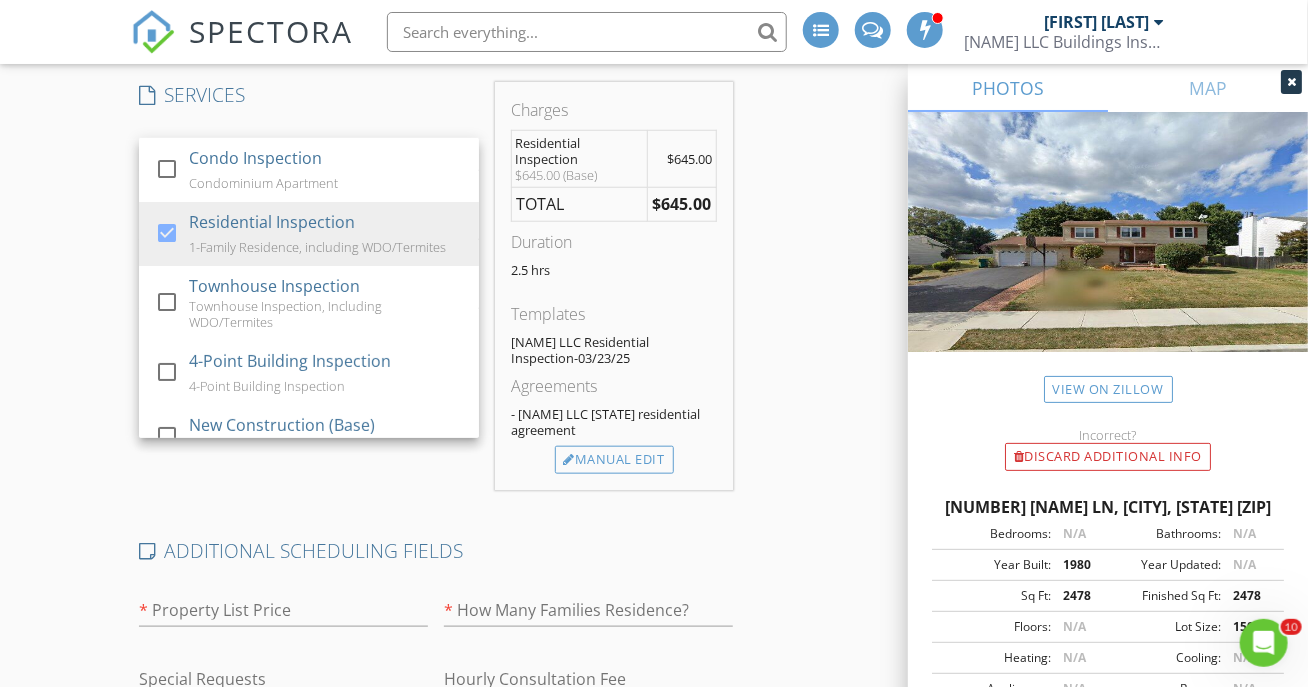 scroll, scrollTop: 740, scrollLeft: 0, axis: vertical 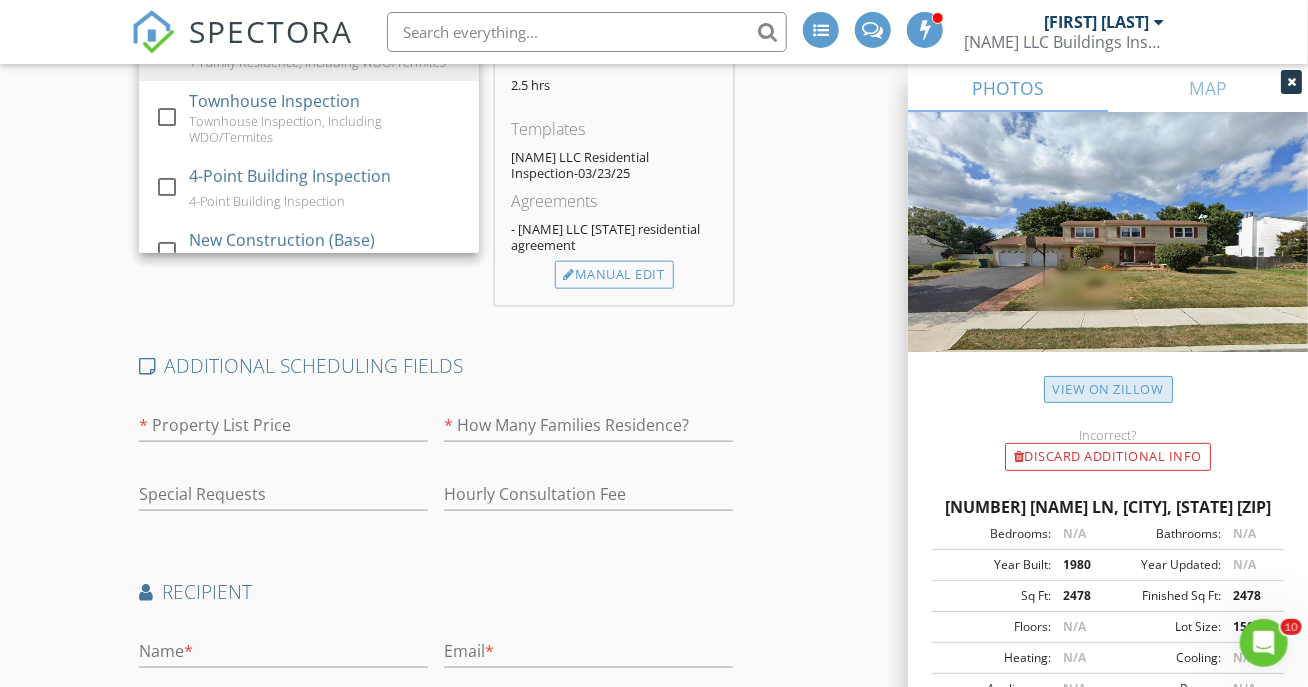 click on "View on Zillow" at bounding box center (1108, 389) 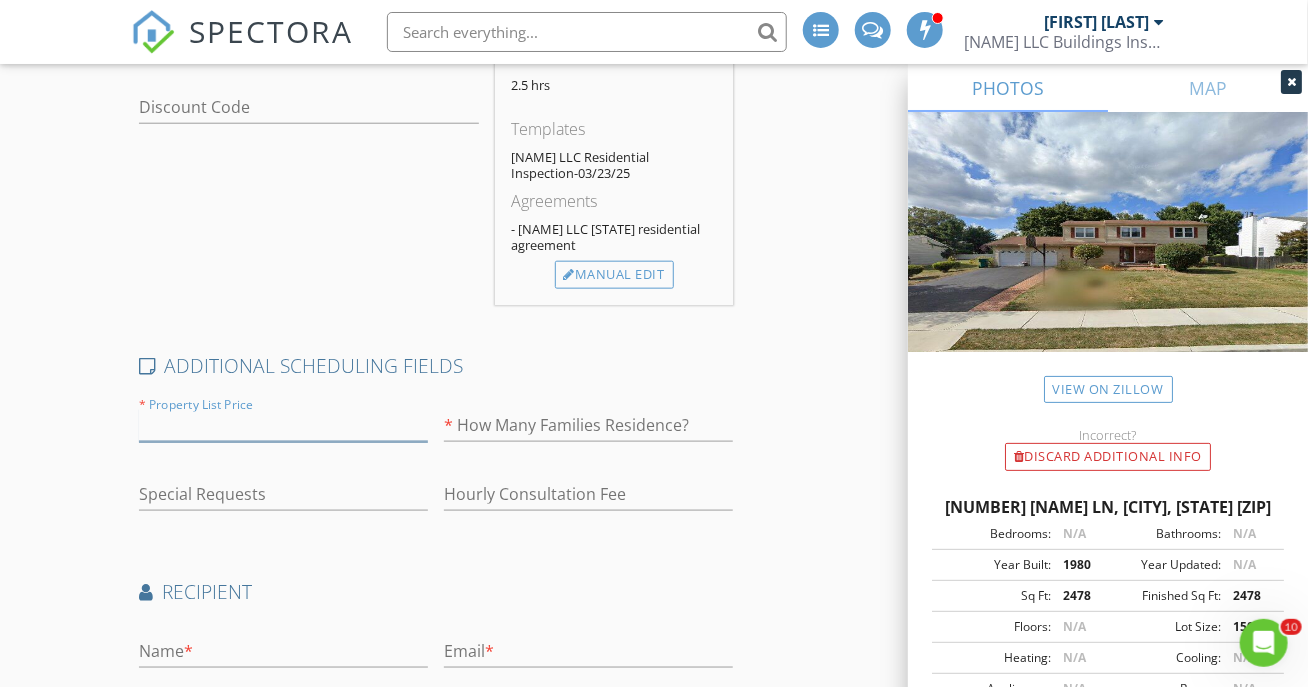 click at bounding box center (283, 425) 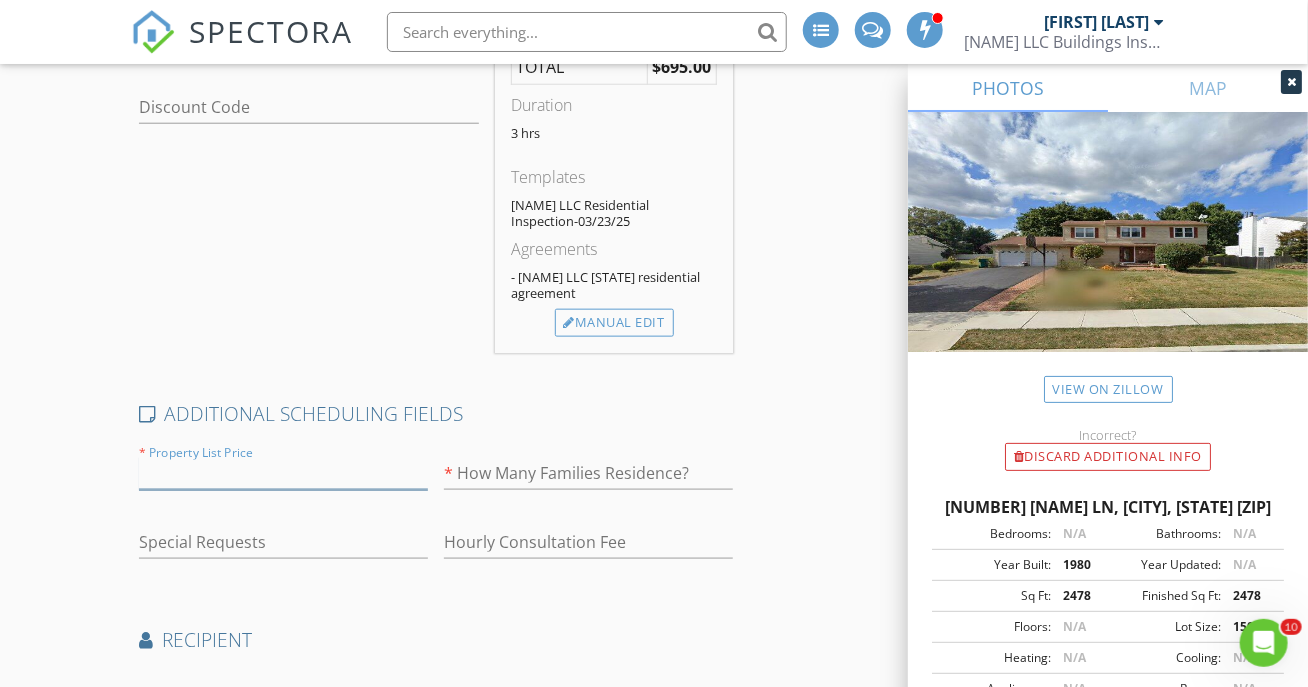 type on "929500" 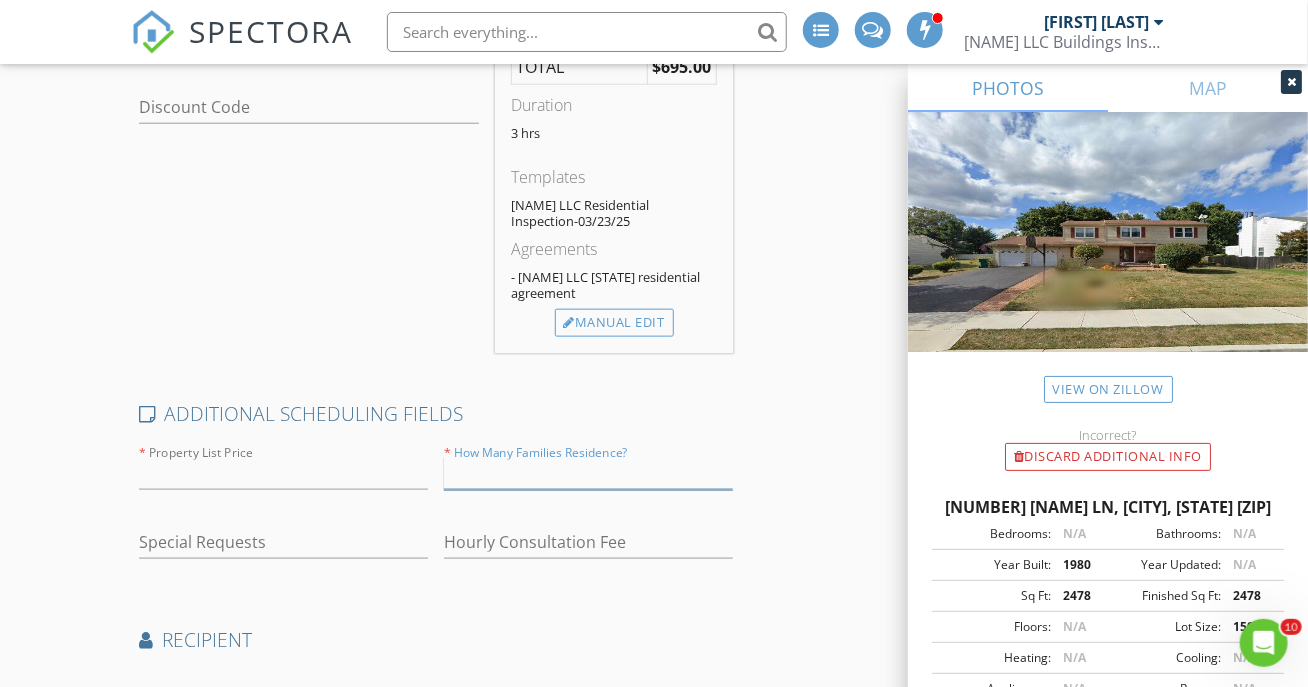 click at bounding box center [588, 473] 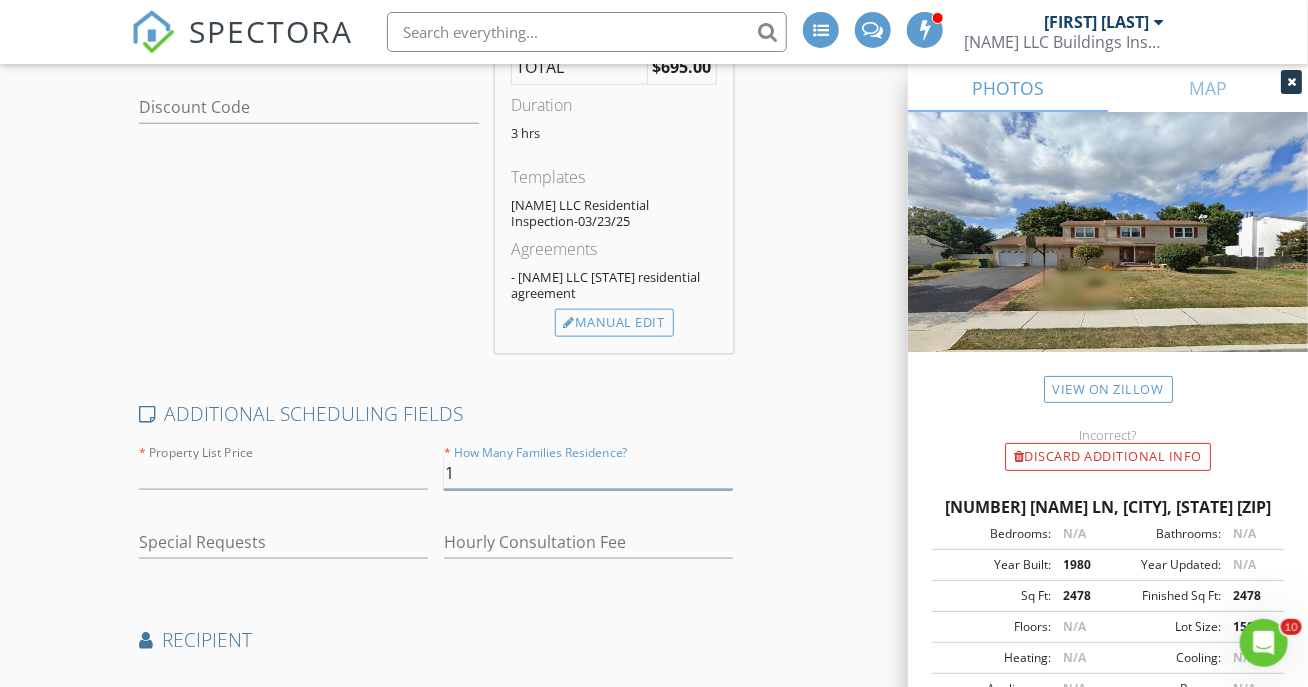 type on "1" 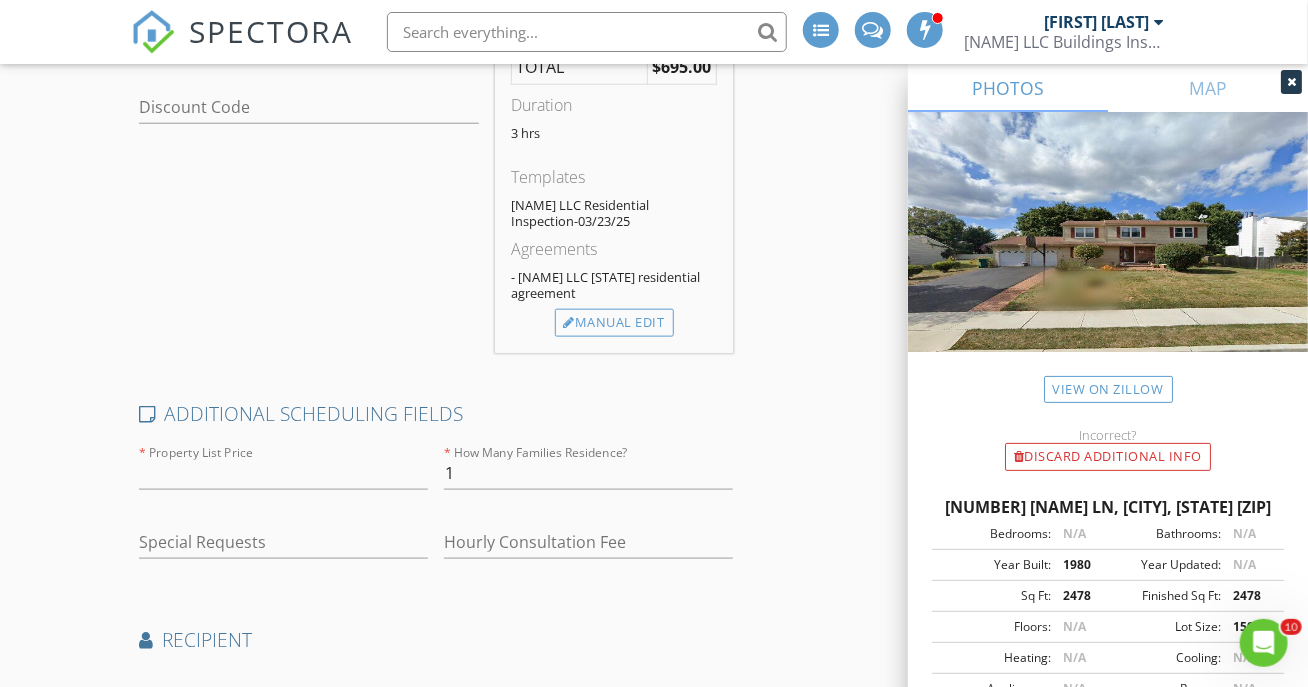click on "Location
Address Search       Address 12 Mershon Ln   Unit   City Plainsboro Township   State NJ   Zip 08536   County Middlesex     Square Feet 2478   Year Built 1980   Foundation arrow_drop_down
SERVICES
check_box_outline_blank   Condo Inspection    Condominium Apartment check_box   Residential Inspection   1-Family Residence, including WDO/Termites check_box_outline_blank   Townhouse Inspection   Townhouse Inspection, Including WDO/Termites check_box_outline_blank   4-Point Building Inspection   4-Point Building Inspection check_box_outline_blank   New Construction (Base)   Phase Inspection - Base check_box_outline_blank   Commercial Inspection   Office, Restaurant, Multifamily, Warehouse check_box_outline_blank   Environmental Inspections   Environmental Tests check_box_outline_blank   Ancillary Services   Please call check_box_outline_blank   Consultation   Engineering Consultation check_box_outline_blank   Basic Consultation     Annual Inspection" at bounding box center (436, 228) 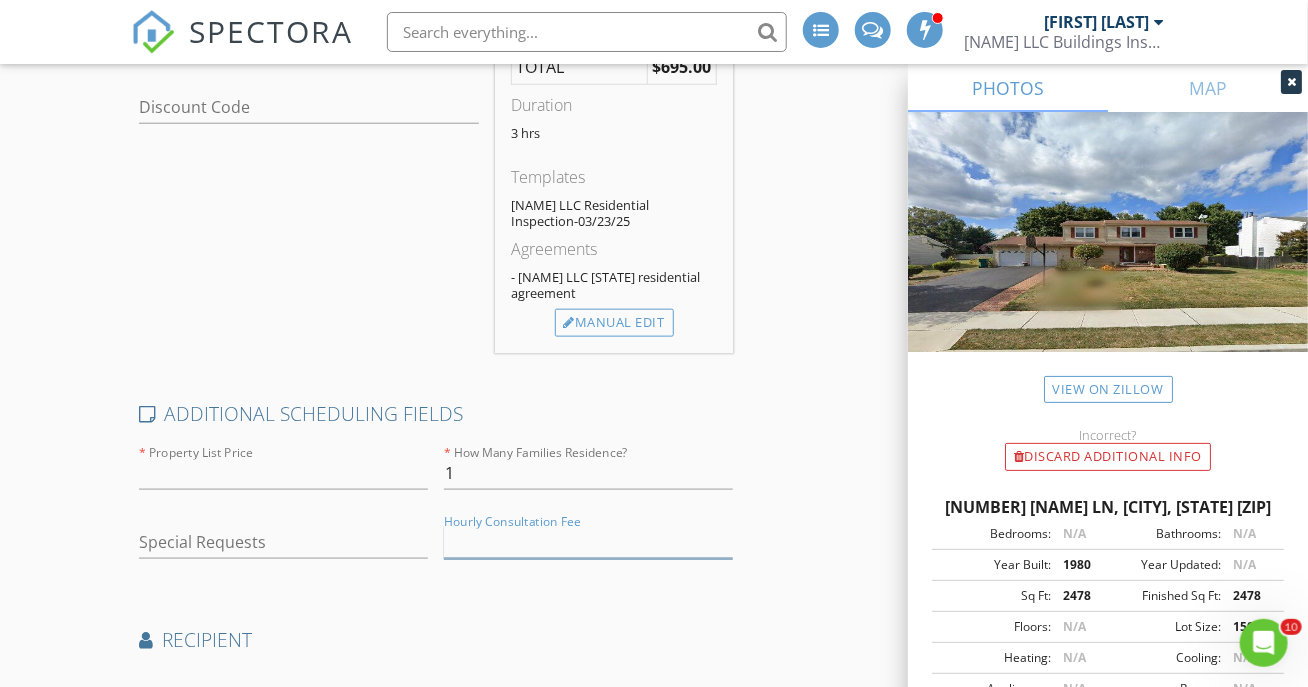 click at bounding box center [588, 542] 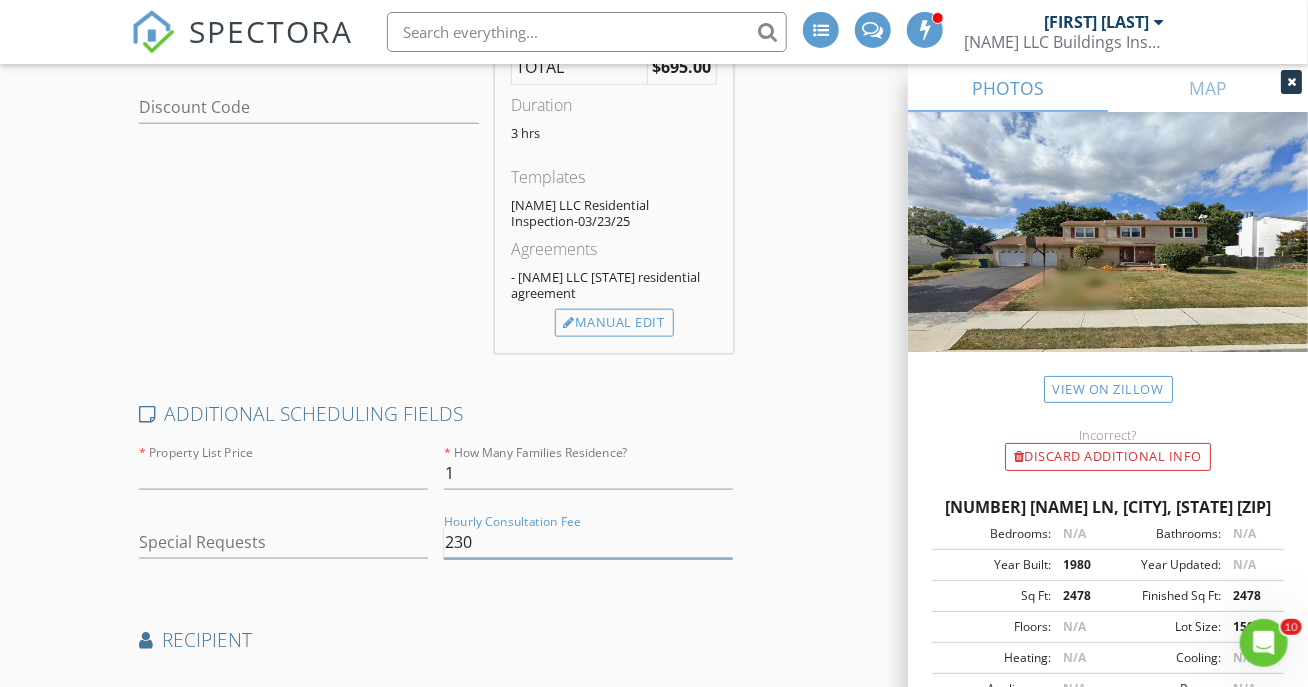 type on "230" 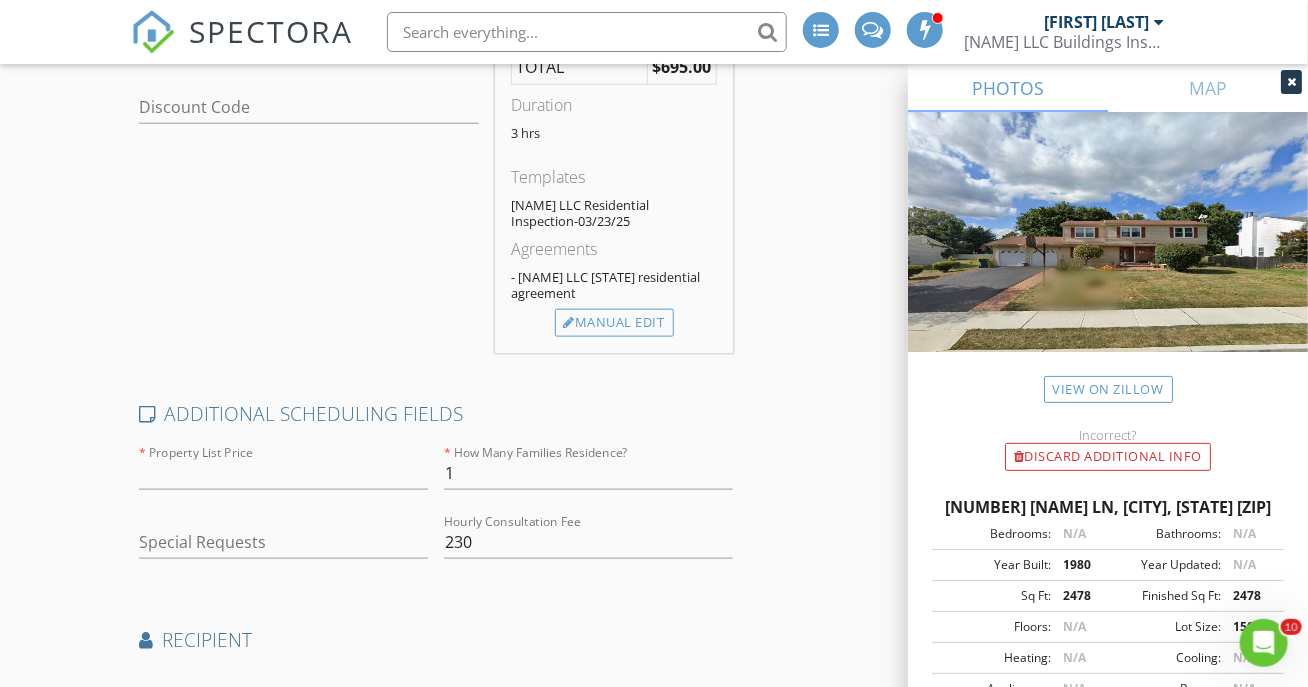 click on "Recipient" at bounding box center (436, 647) 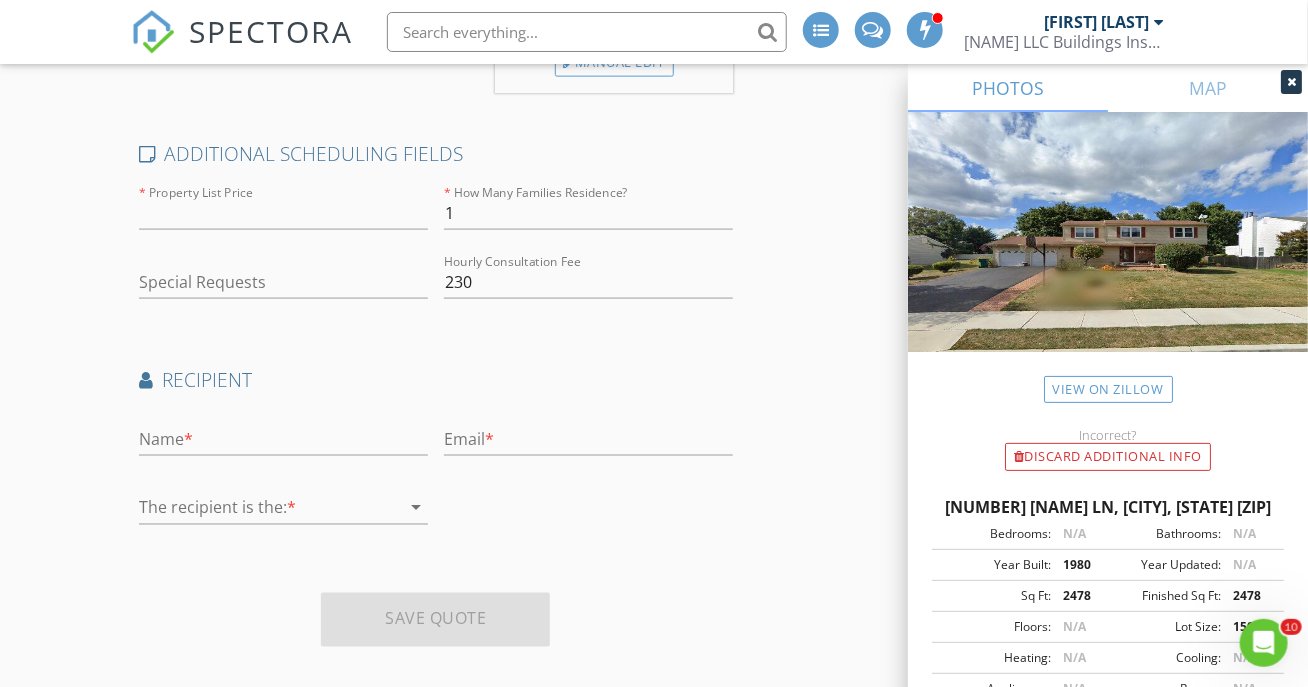 click on "Name  *
Email  *
The recipient is the:   * arrow_drop_down" at bounding box center [436, 476] 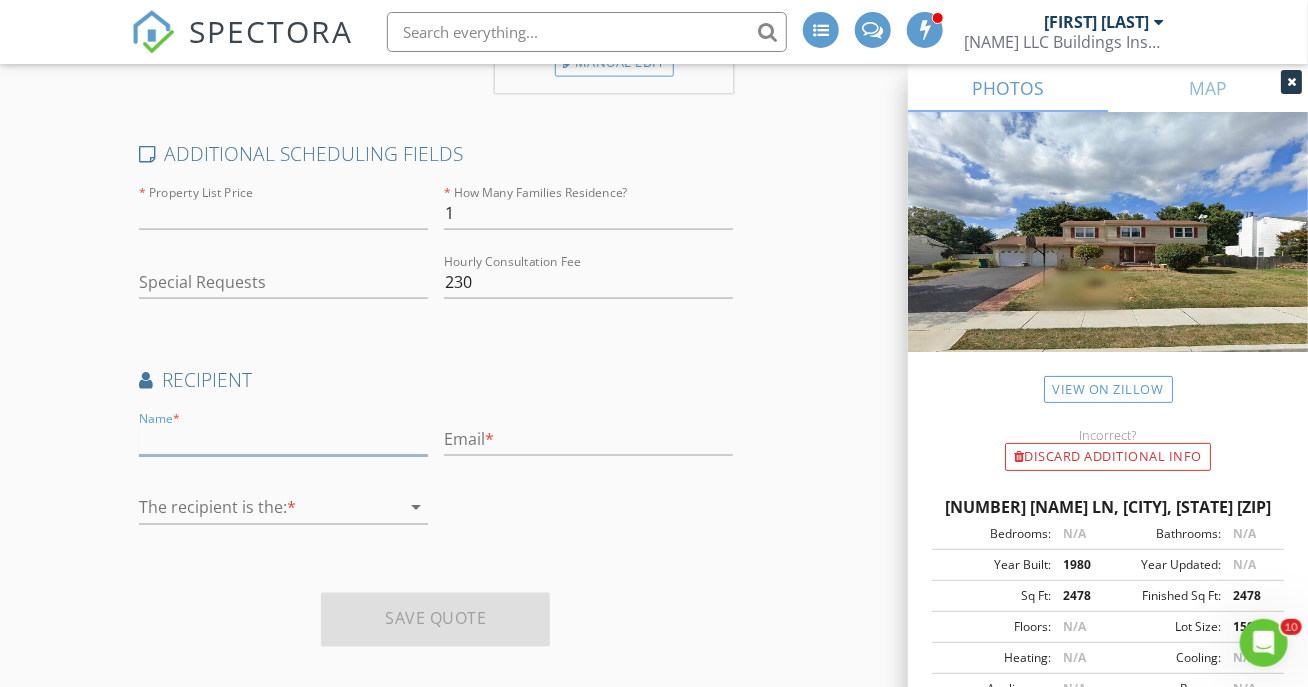 click at bounding box center (283, 439) 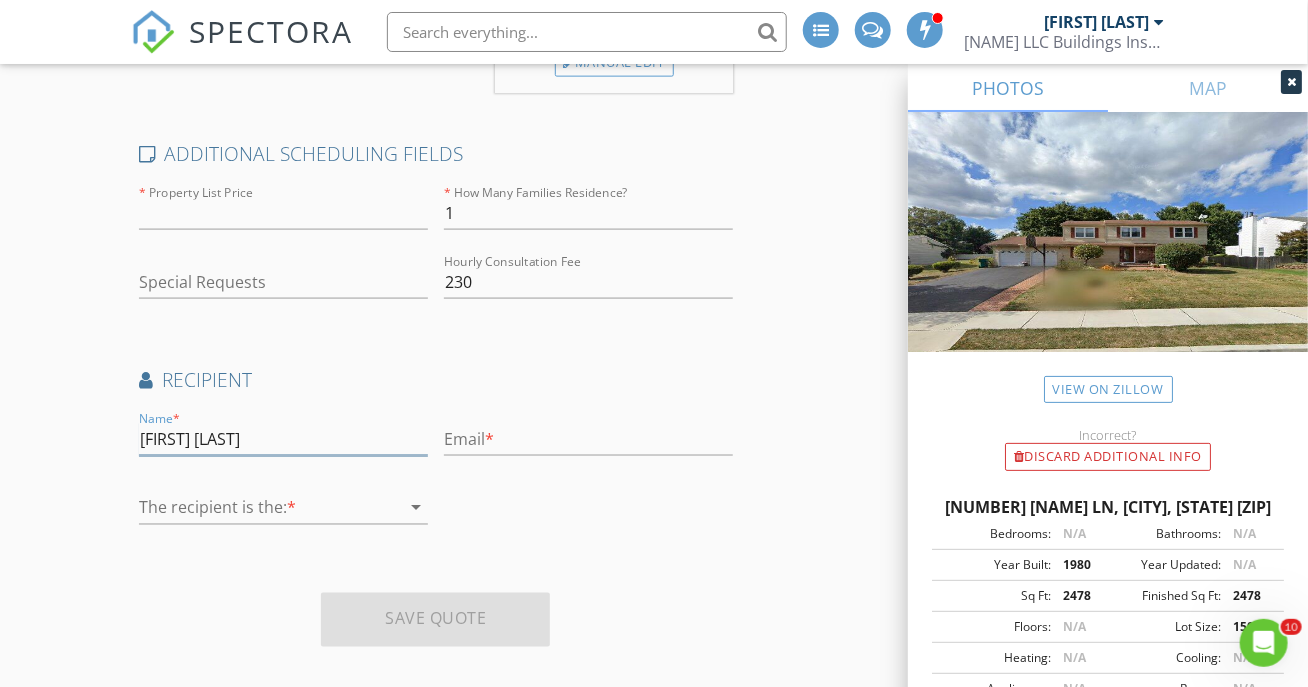 type on "Shishir Agrawal" 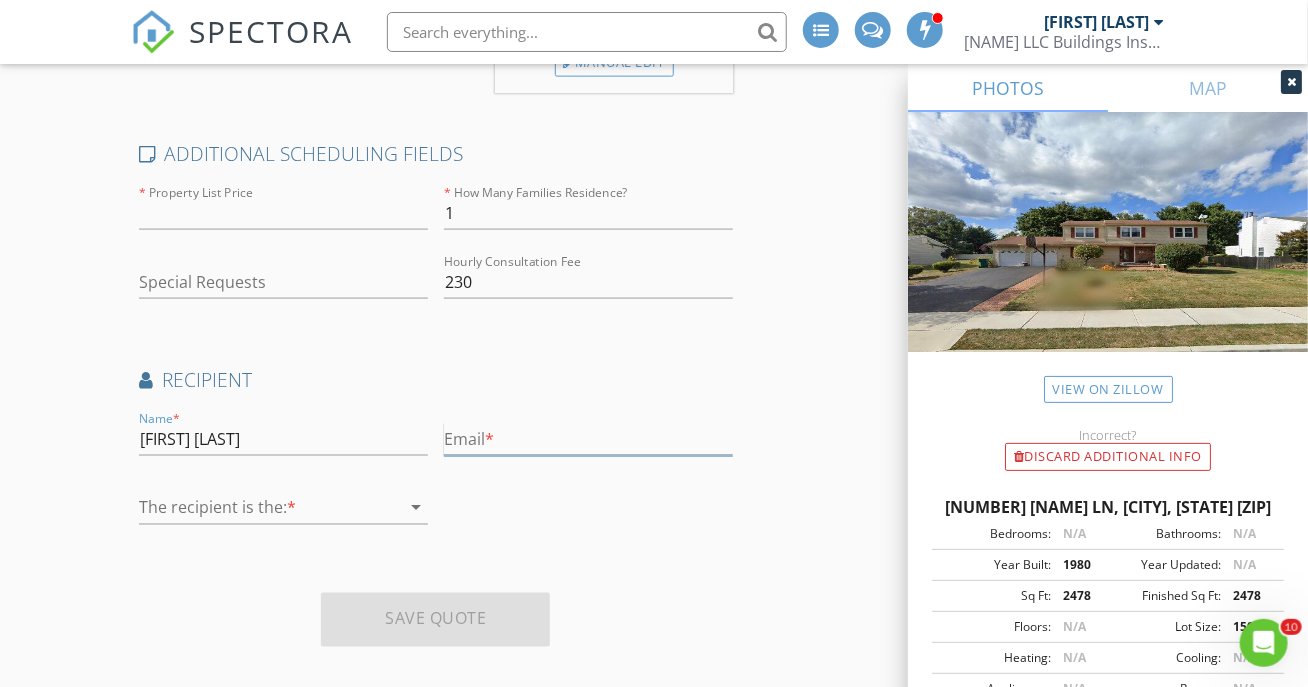 click at bounding box center [588, 439] 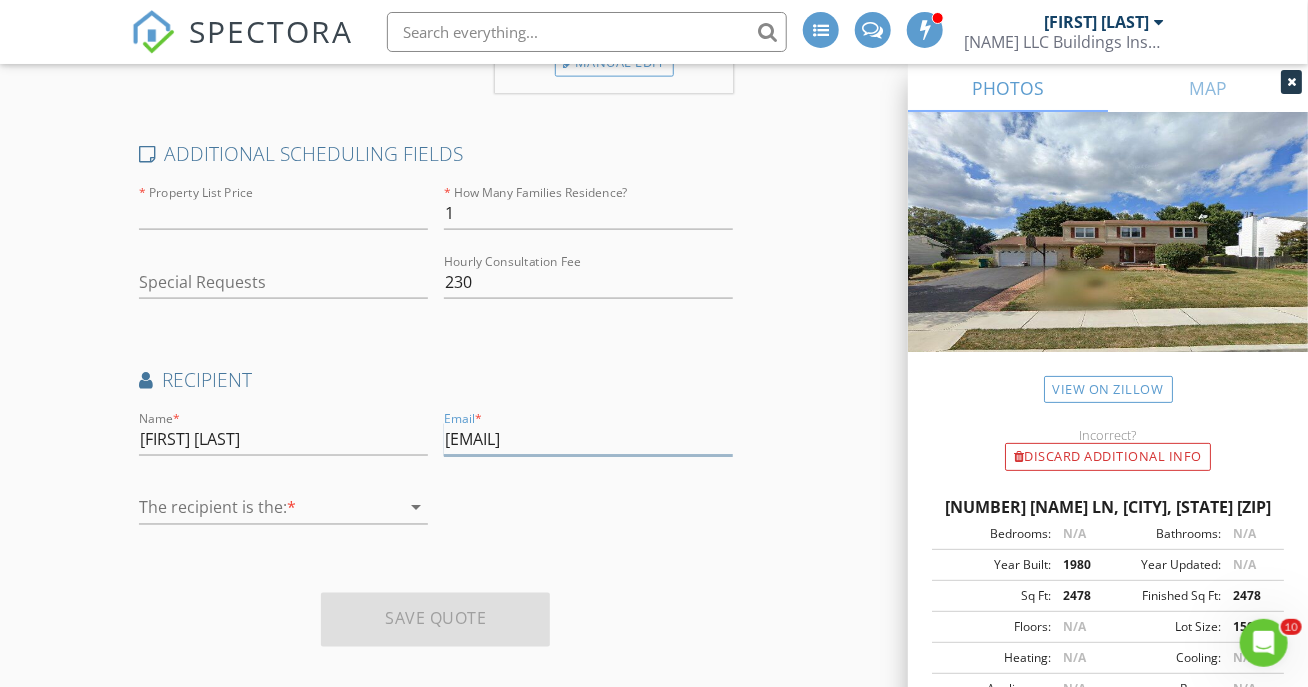 type on "egmincusa@yahoo.com" 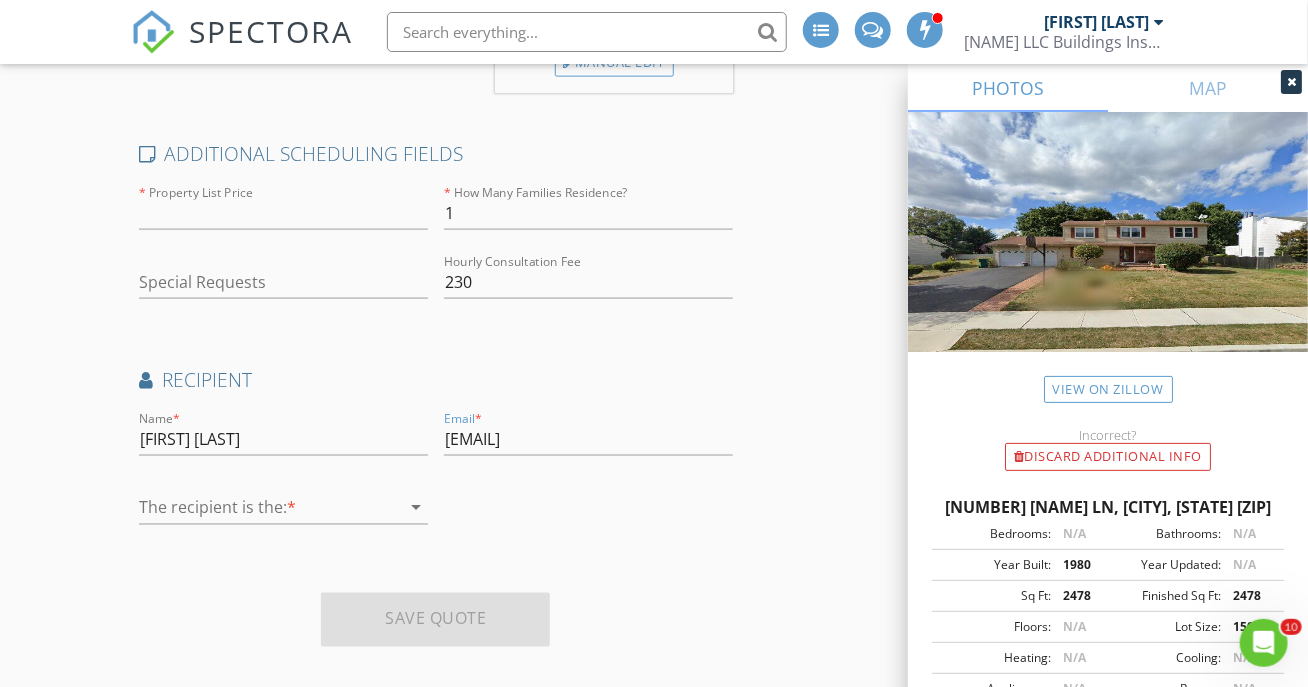 click at bounding box center [269, 508] 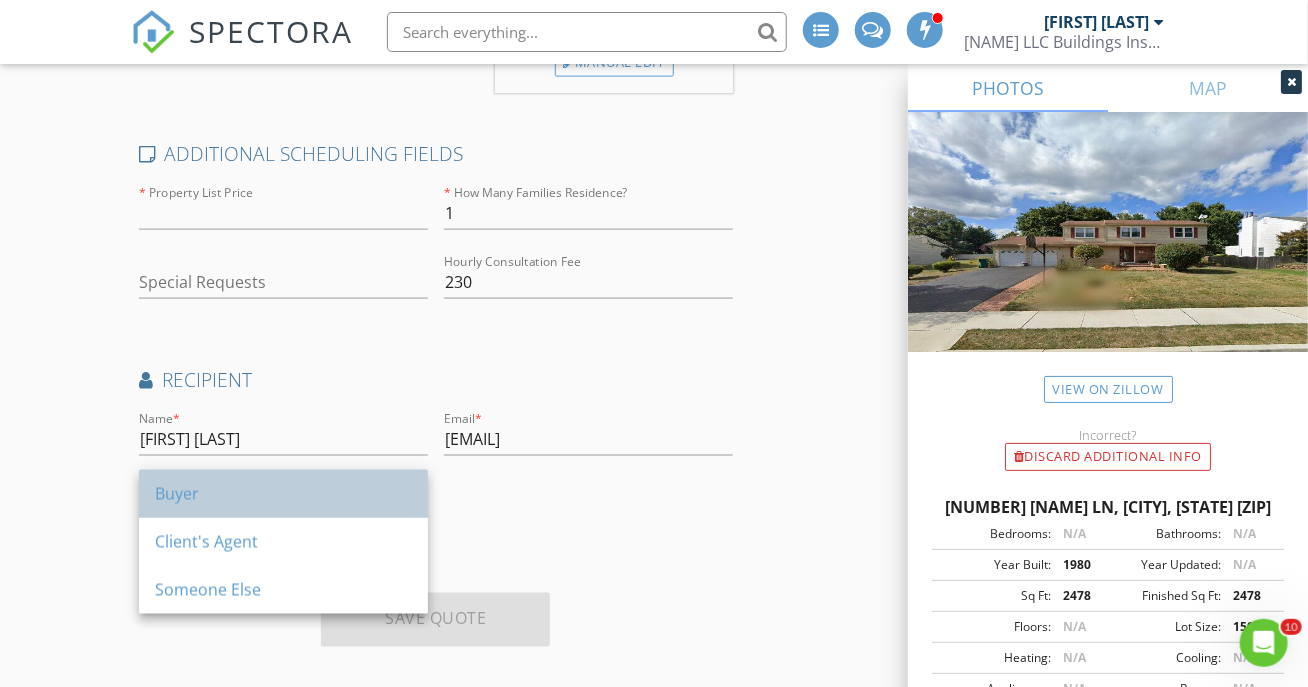 click on "Buyer" at bounding box center (283, 494) 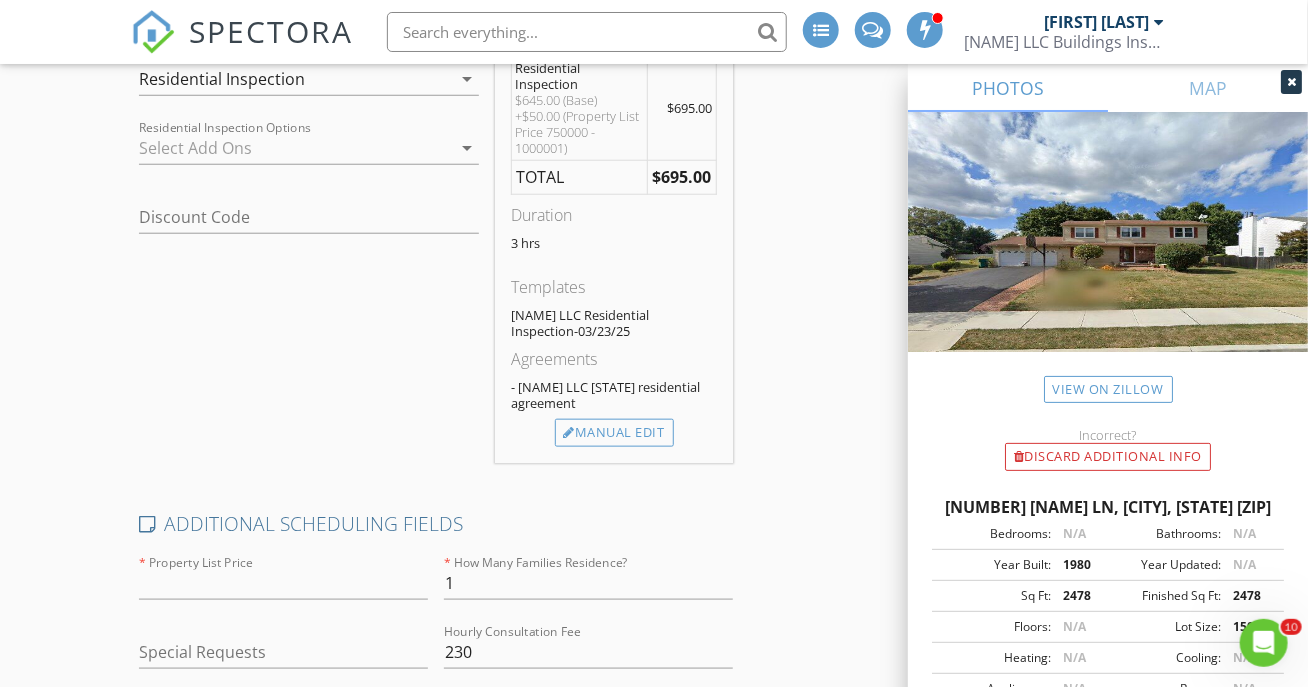 scroll, scrollTop: 445, scrollLeft: 0, axis: vertical 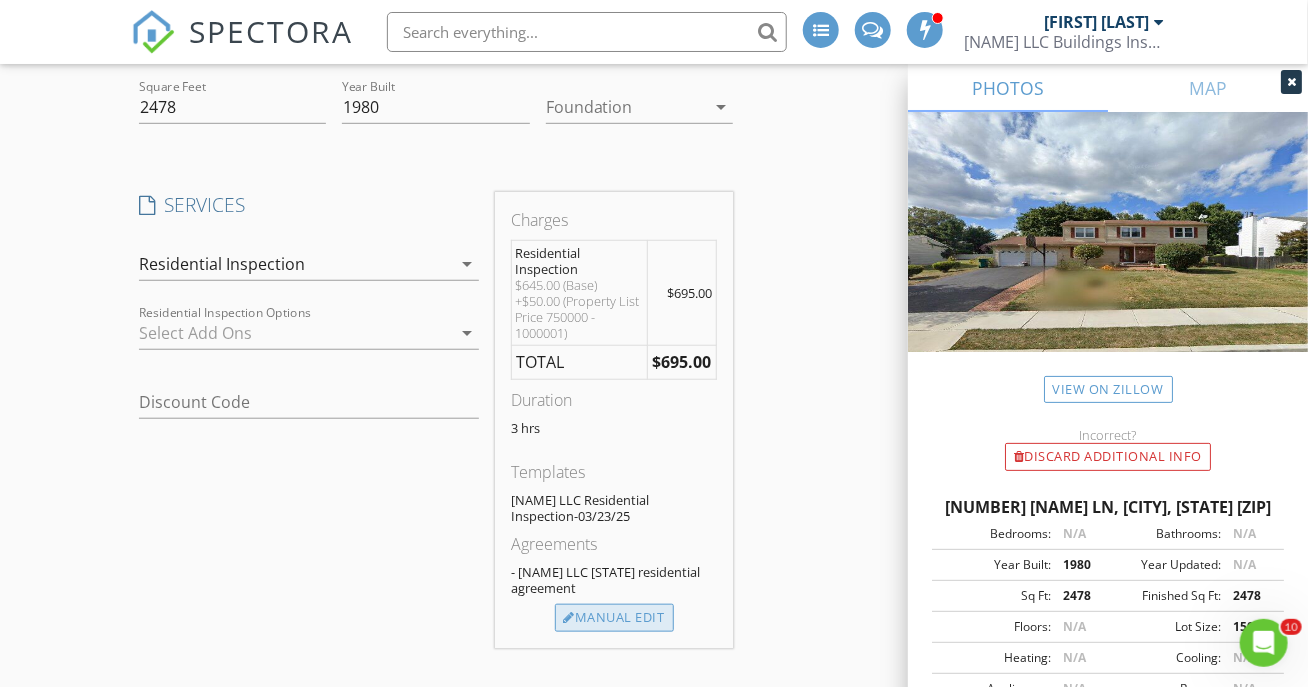 click on "Manual Edit" at bounding box center [614, 618] 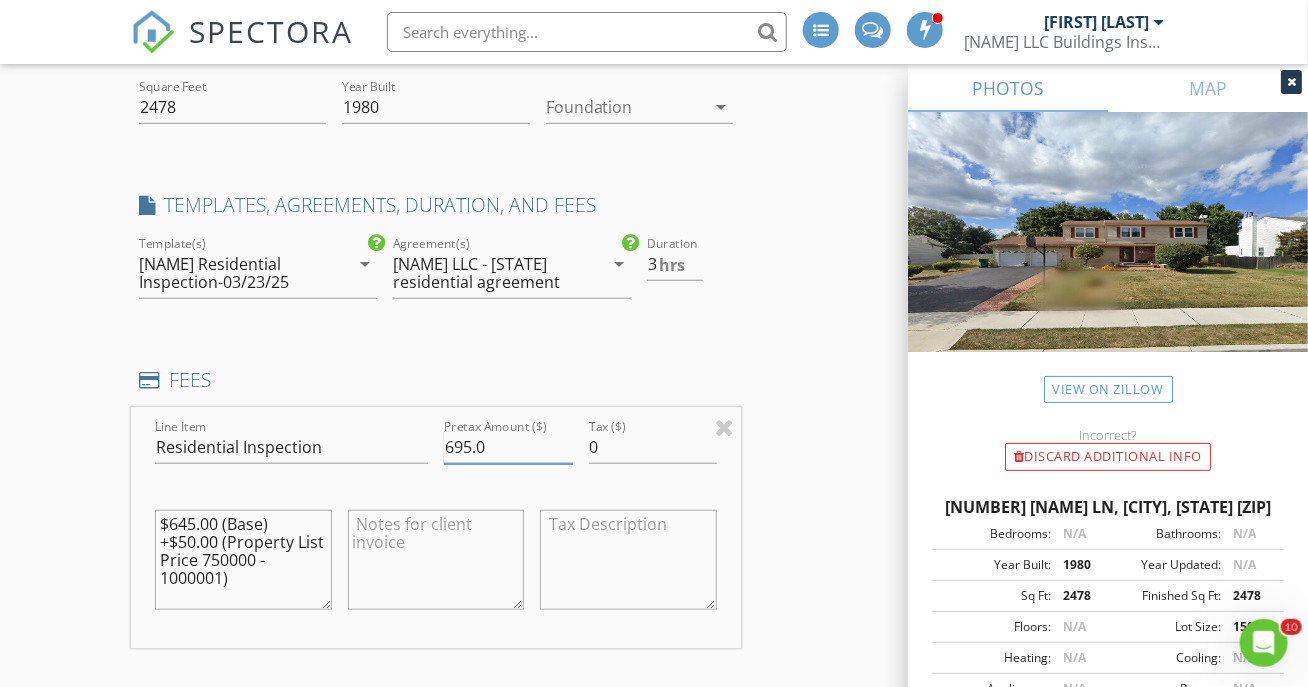 click on "695.0" at bounding box center (508, 447) 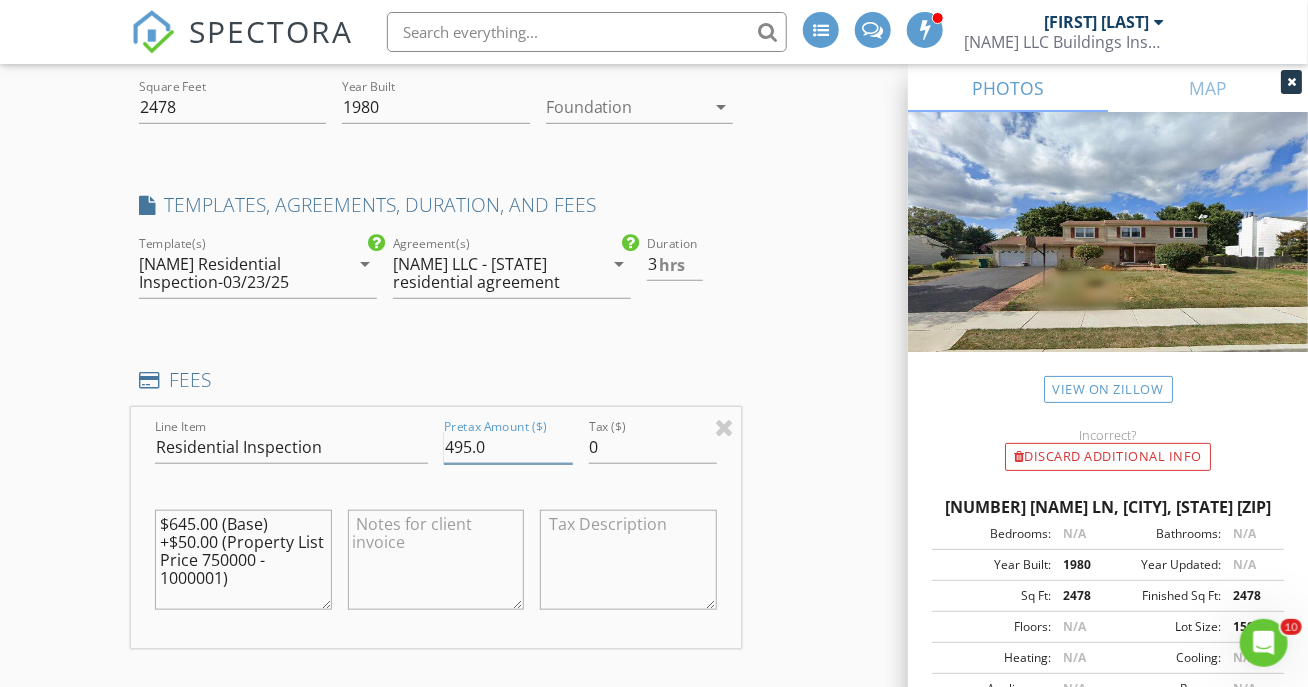 type on "495.0" 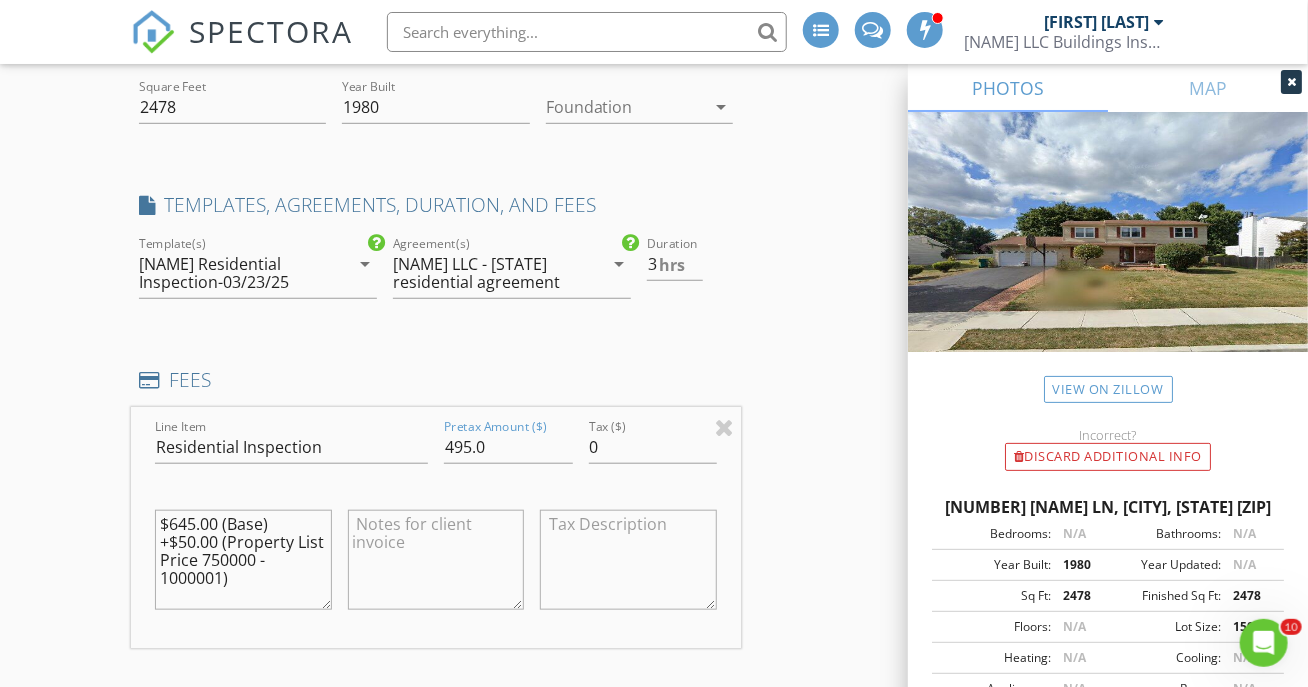 click at bounding box center (436, 560) 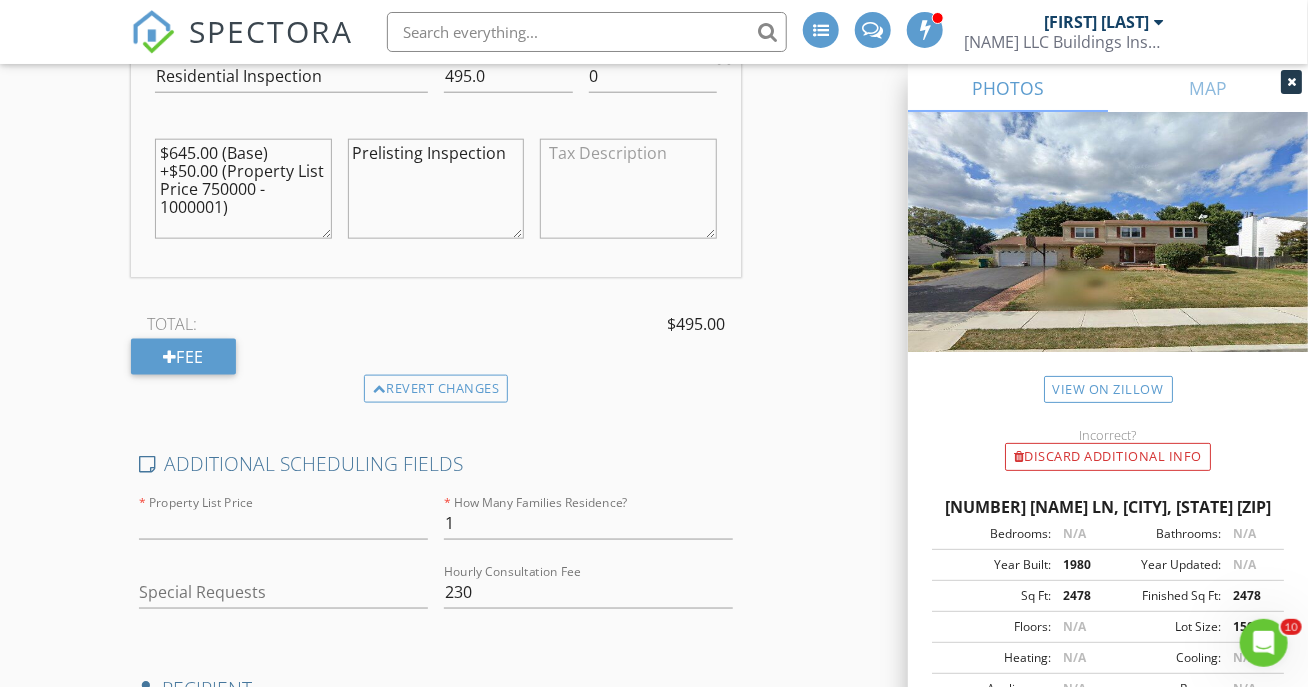scroll, scrollTop: 630, scrollLeft: 0, axis: vertical 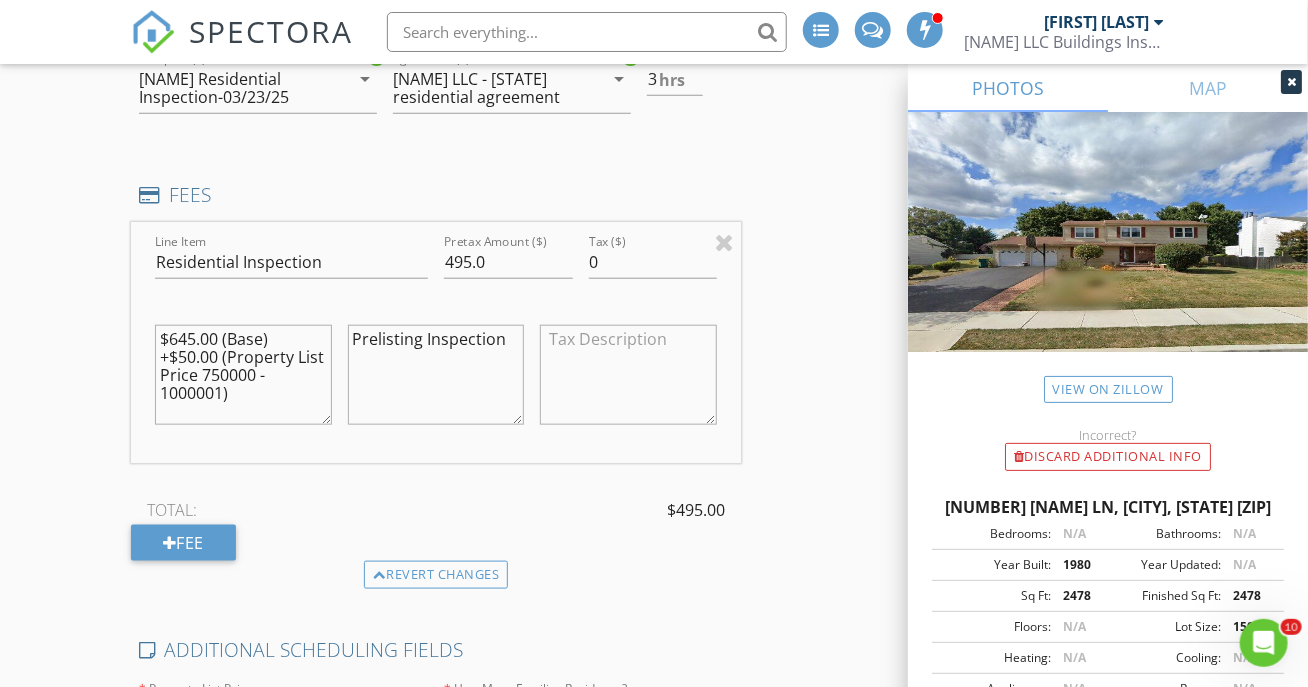 type on "Prelisting Inspection" 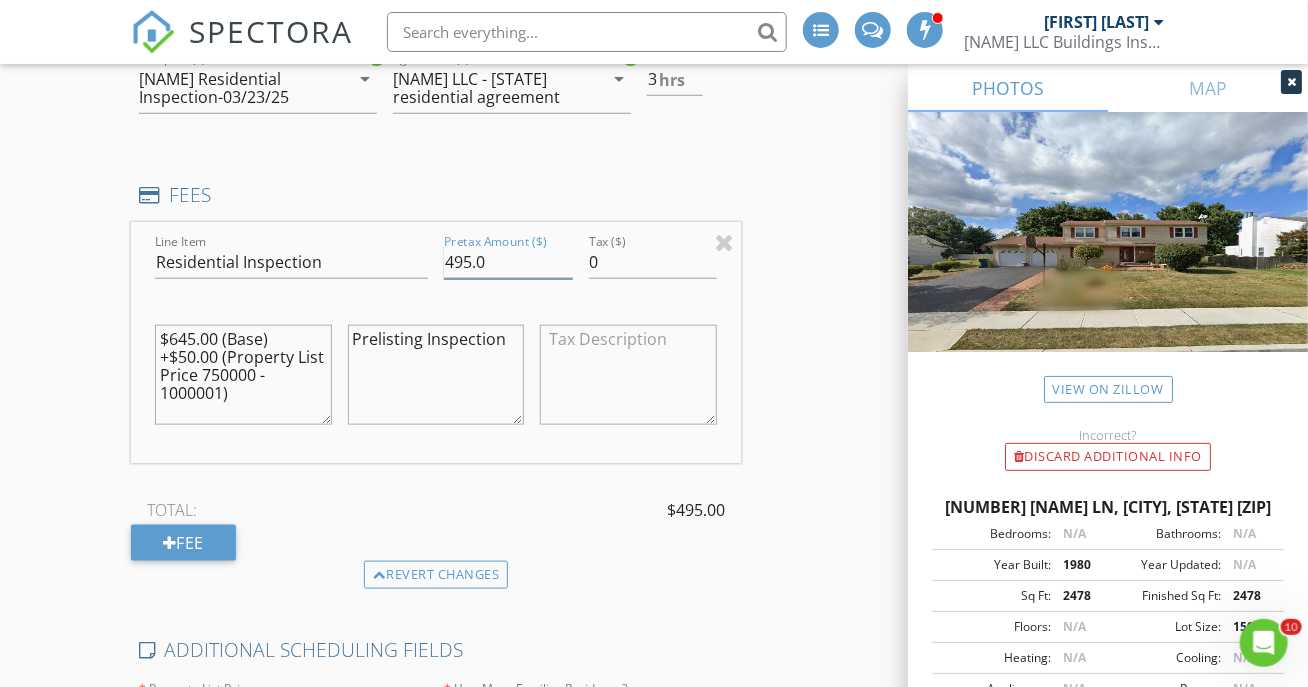 drag, startPoint x: 467, startPoint y: 260, endPoint x: 447, endPoint y: 268, distance: 21.540659 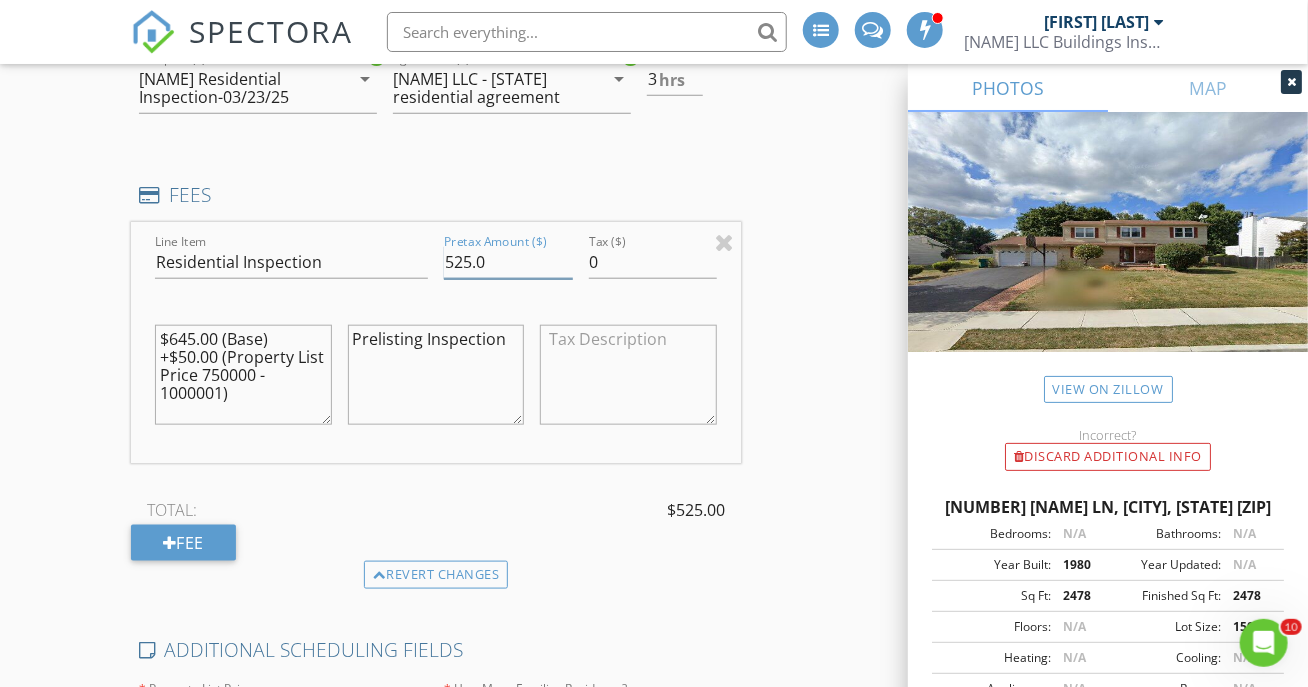 click on "525.0" at bounding box center (508, 262) 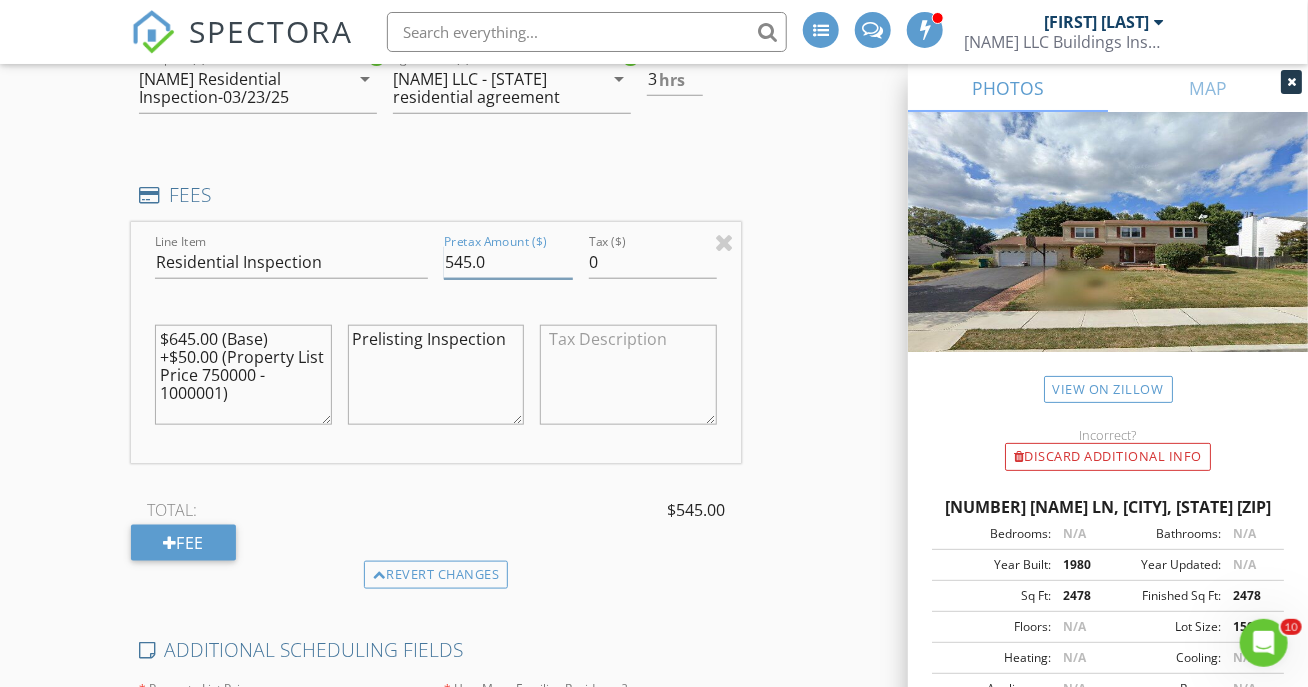 type on "545.0" 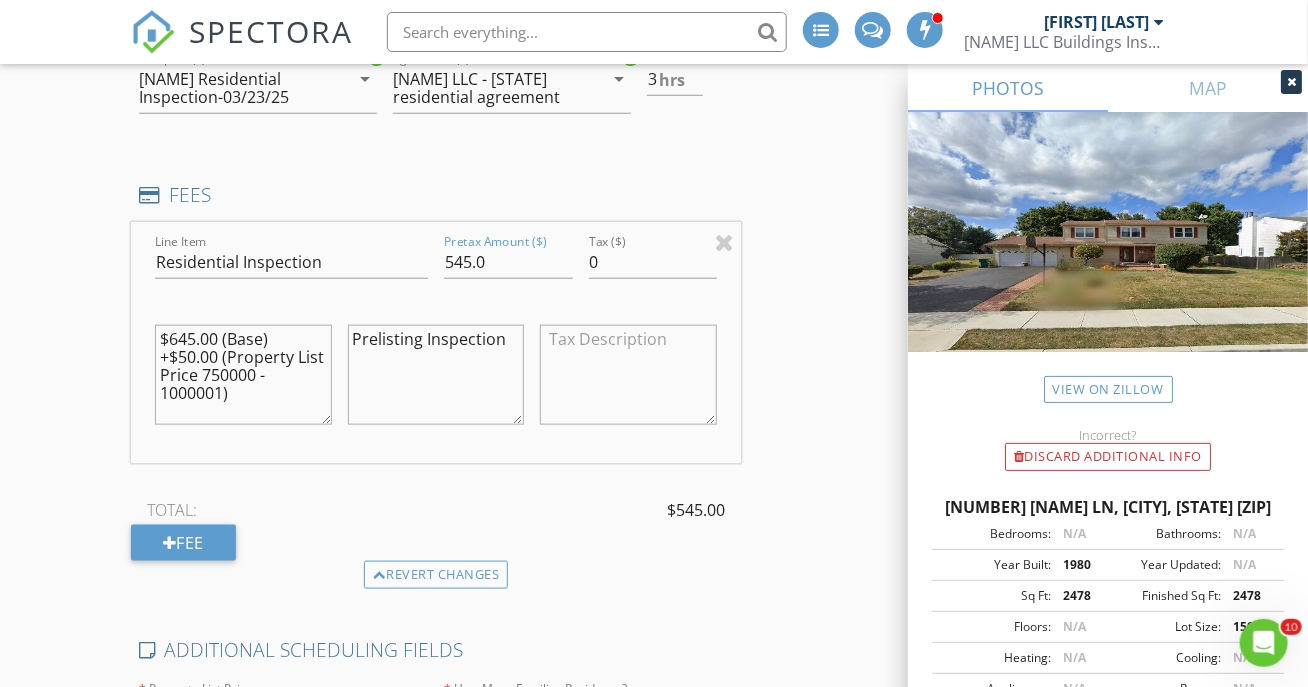 click on "$645.00 (Base)
+$50.00 (Property List Price 750000 - 1000001)" at bounding box center [243, 375] 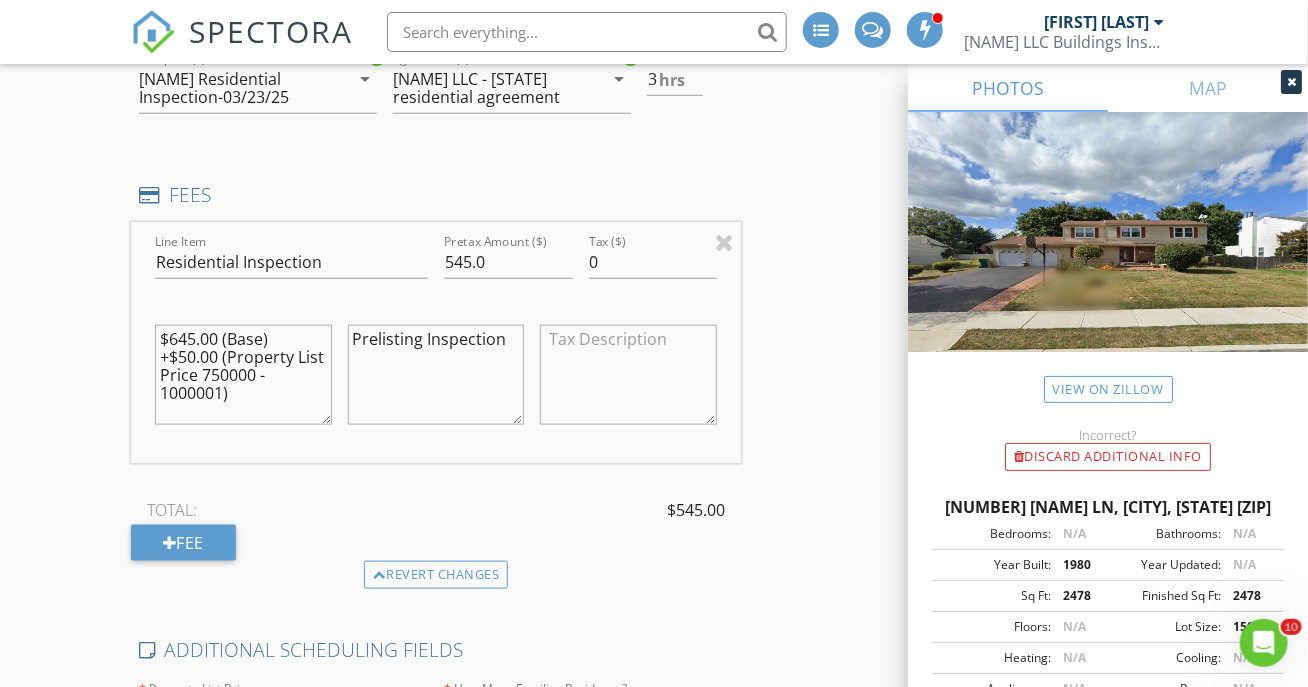 click on "$645.00 (Base)
+$50.00 (Property List Price 750000 - 1000001)" at bounding box center [243, 375] 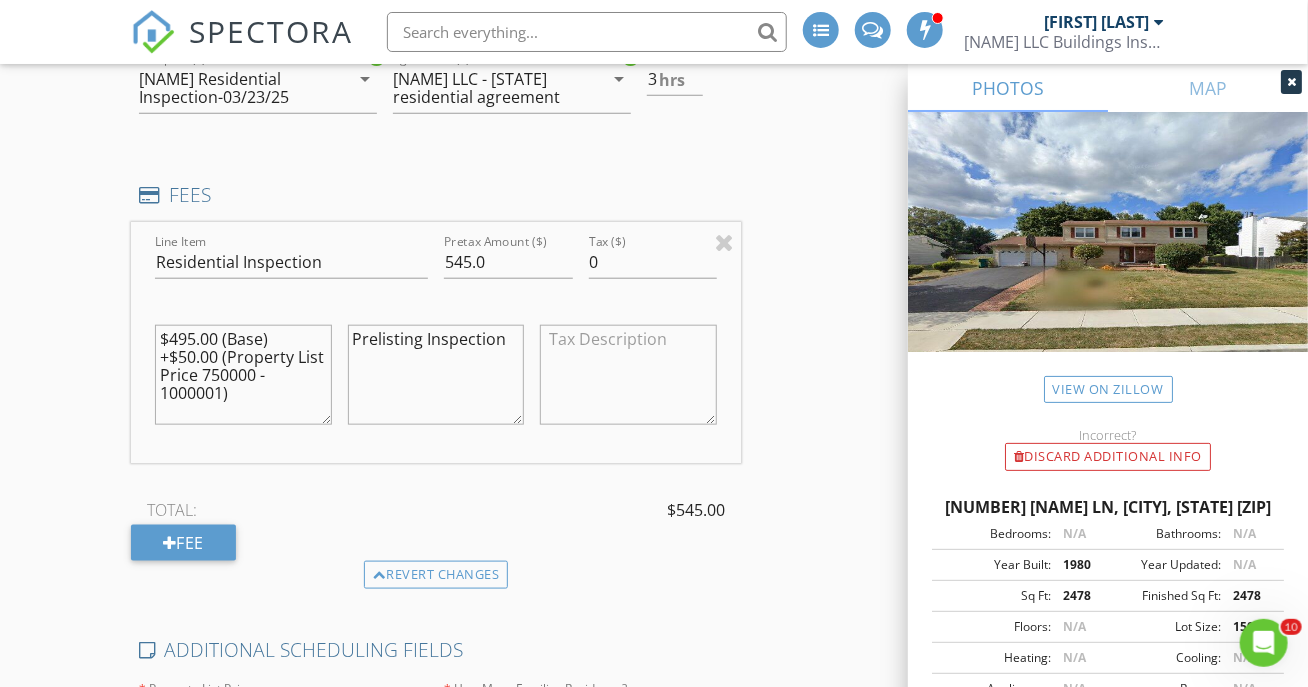 type on "$495.00 (Base)
+$50.00 (Property List Price 750000 - 1000001)" 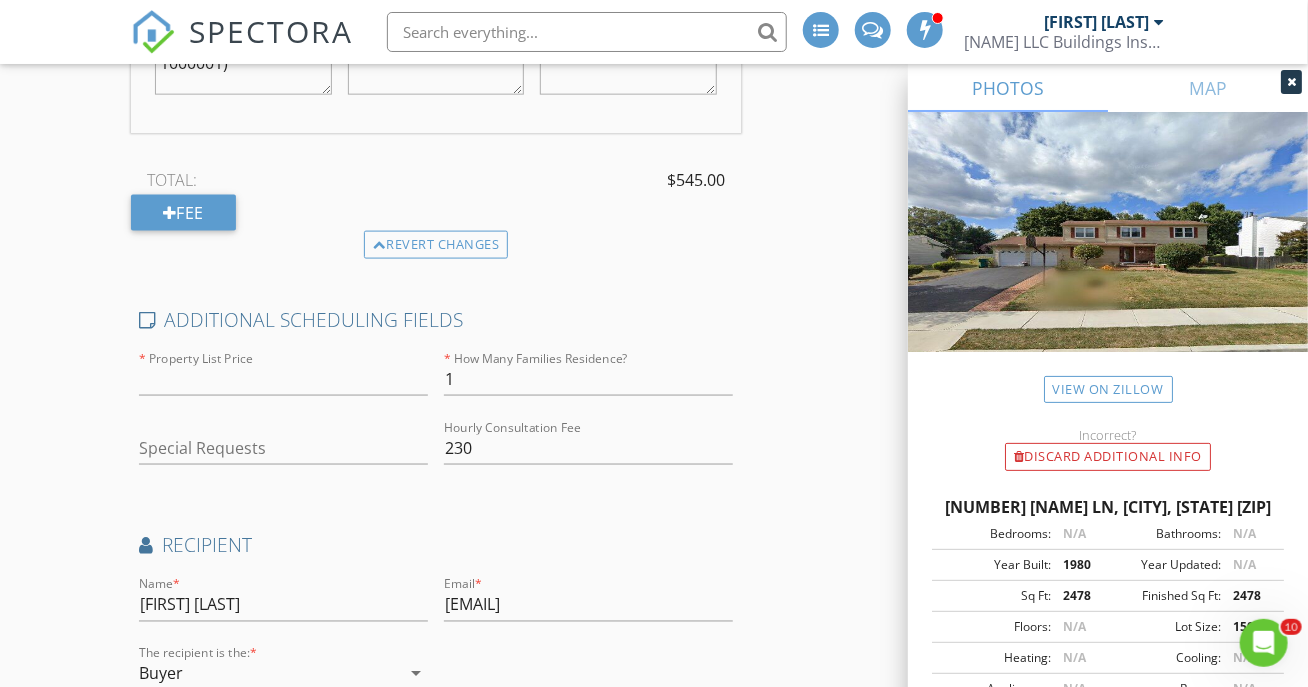 scroll, scrollTop: 589, scrollLeft: 0, axis: vertical 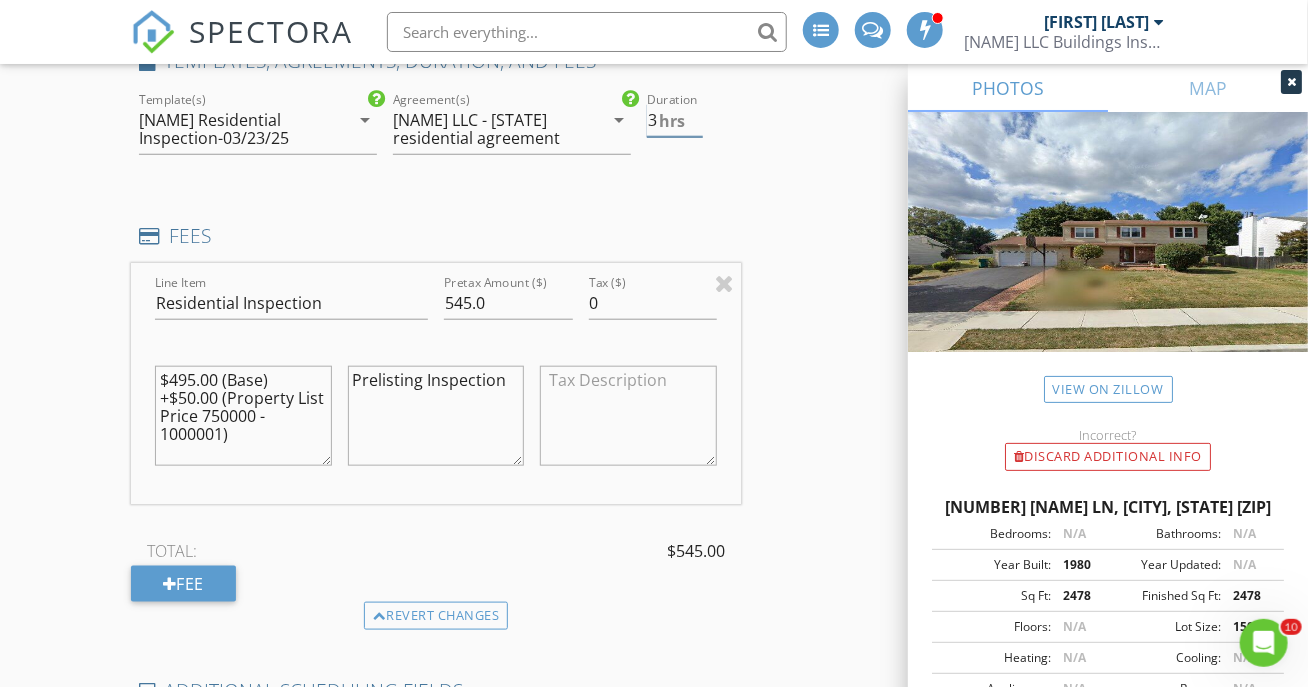 click on "hrs" at bounding box center (672, 121) 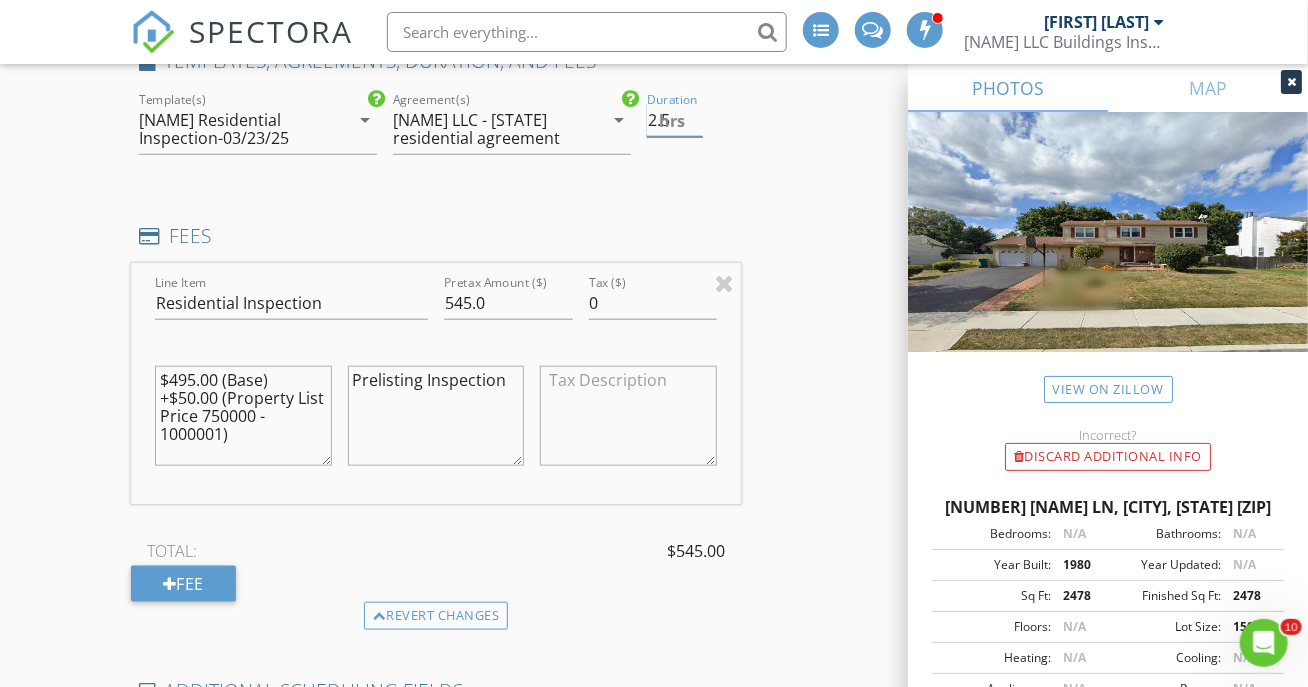 click on "2.5" at bounding box center [675, 120] 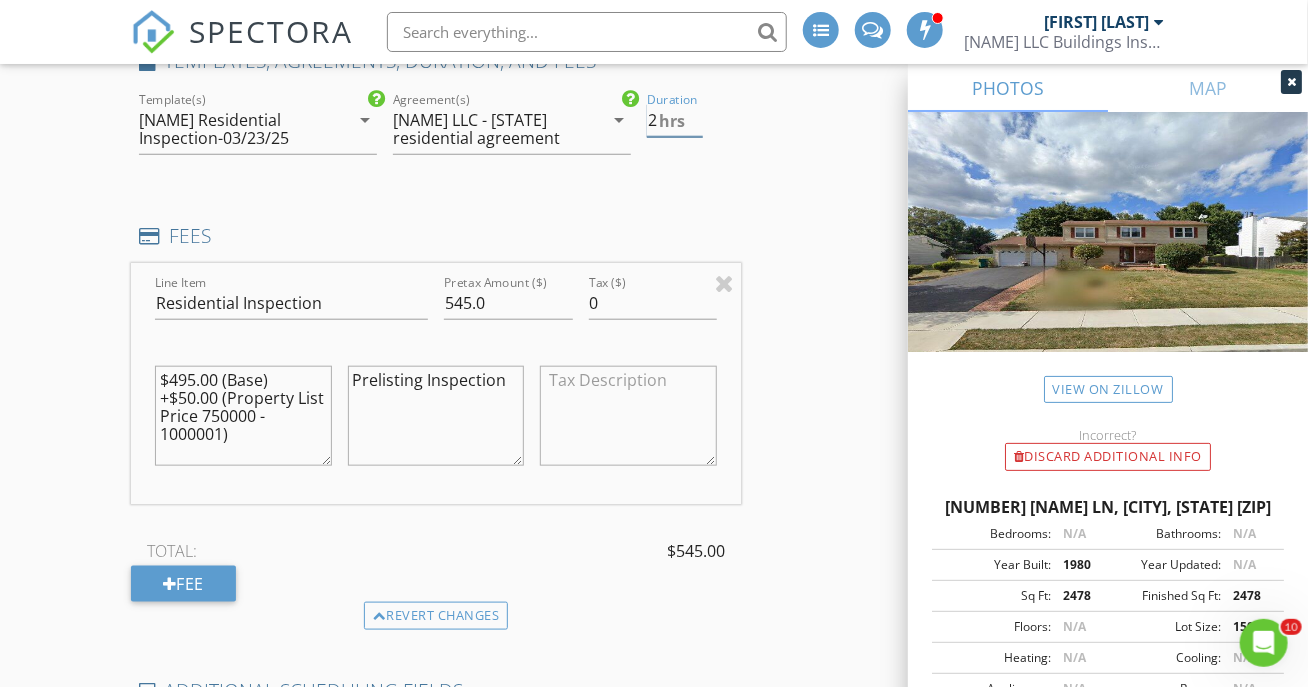 click on "2" at bounding box center [675, 120] 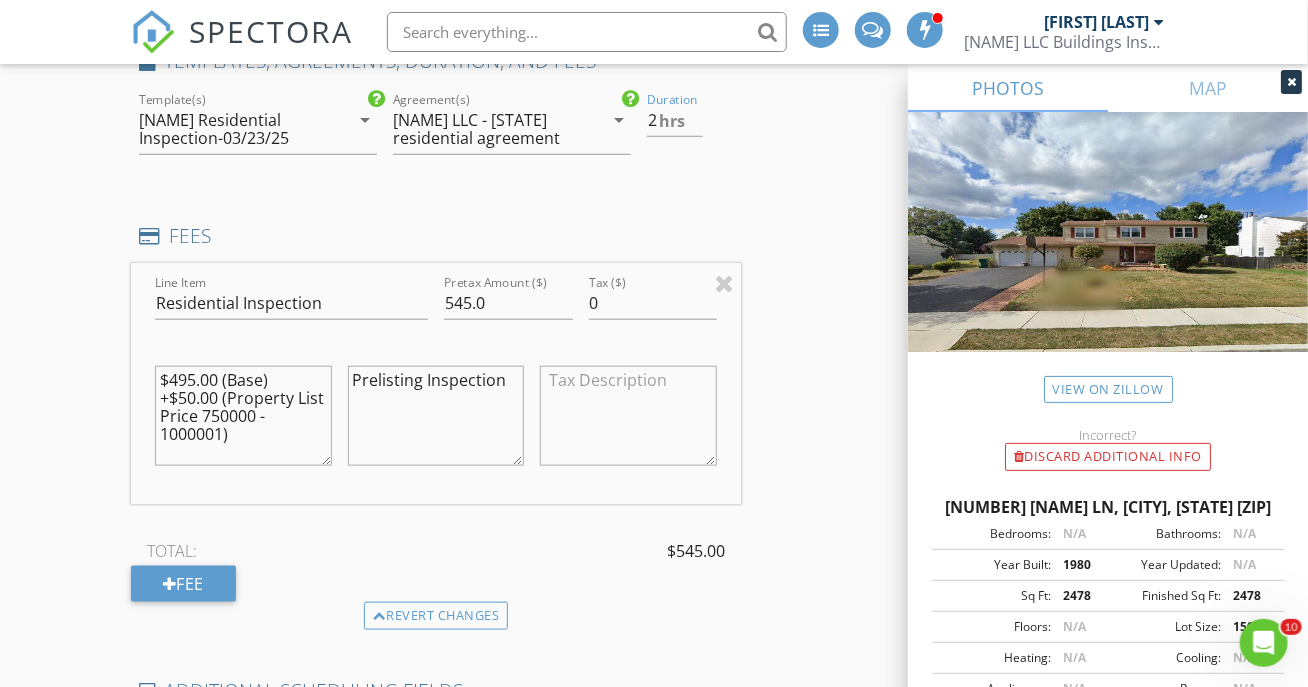 click on "Duration 2 hrs" at bounding box center (690, 131) 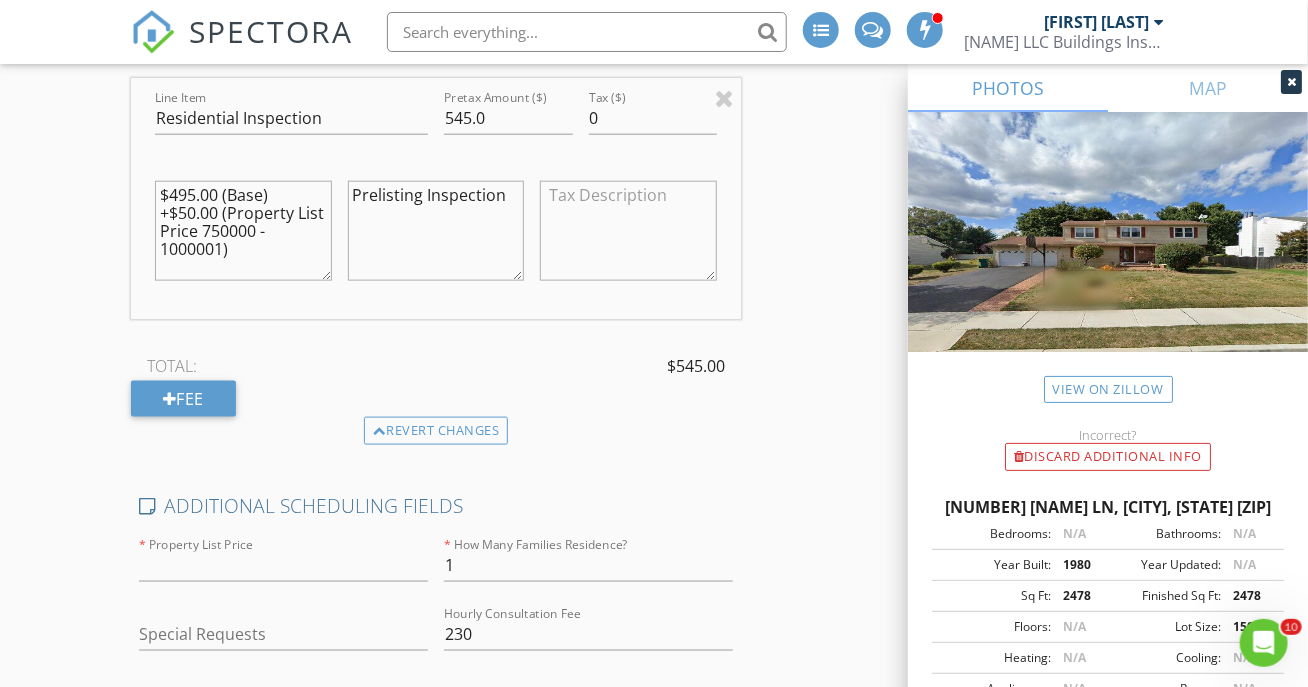 scroll, scrollTop: 589, scrollLeft: 0, axis: vertical 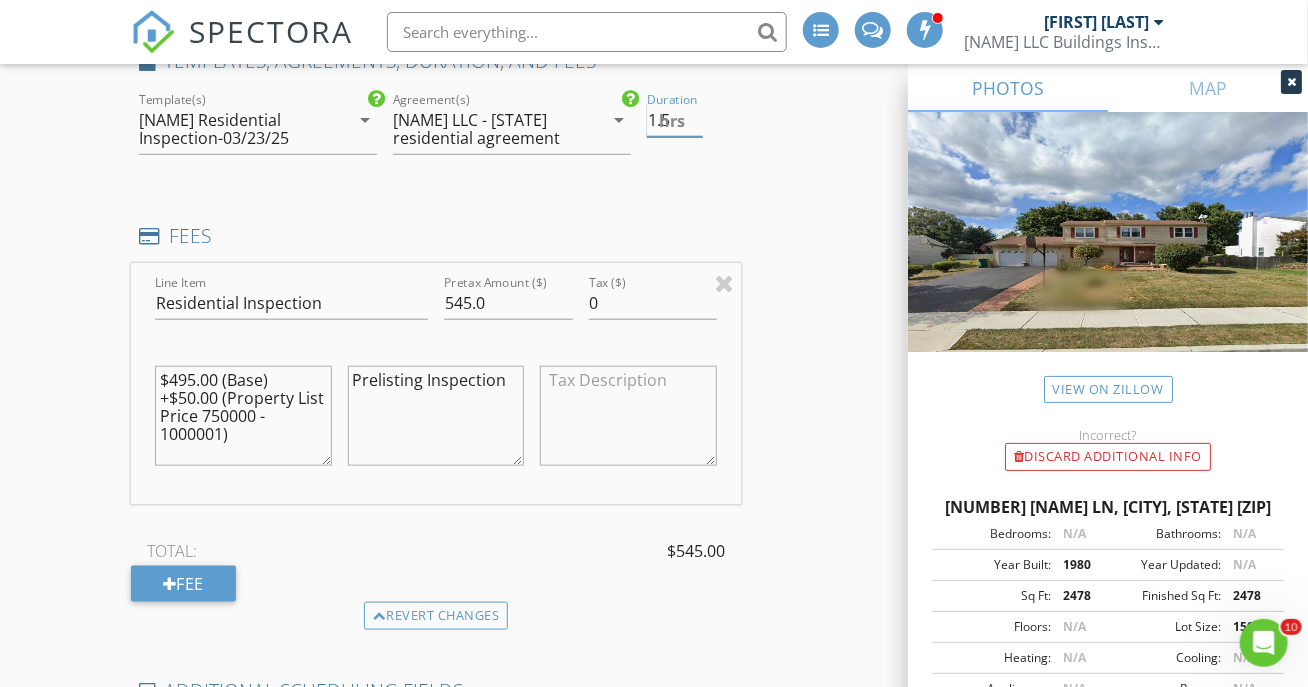 click on "1.5" at bounding box center (675, 120) 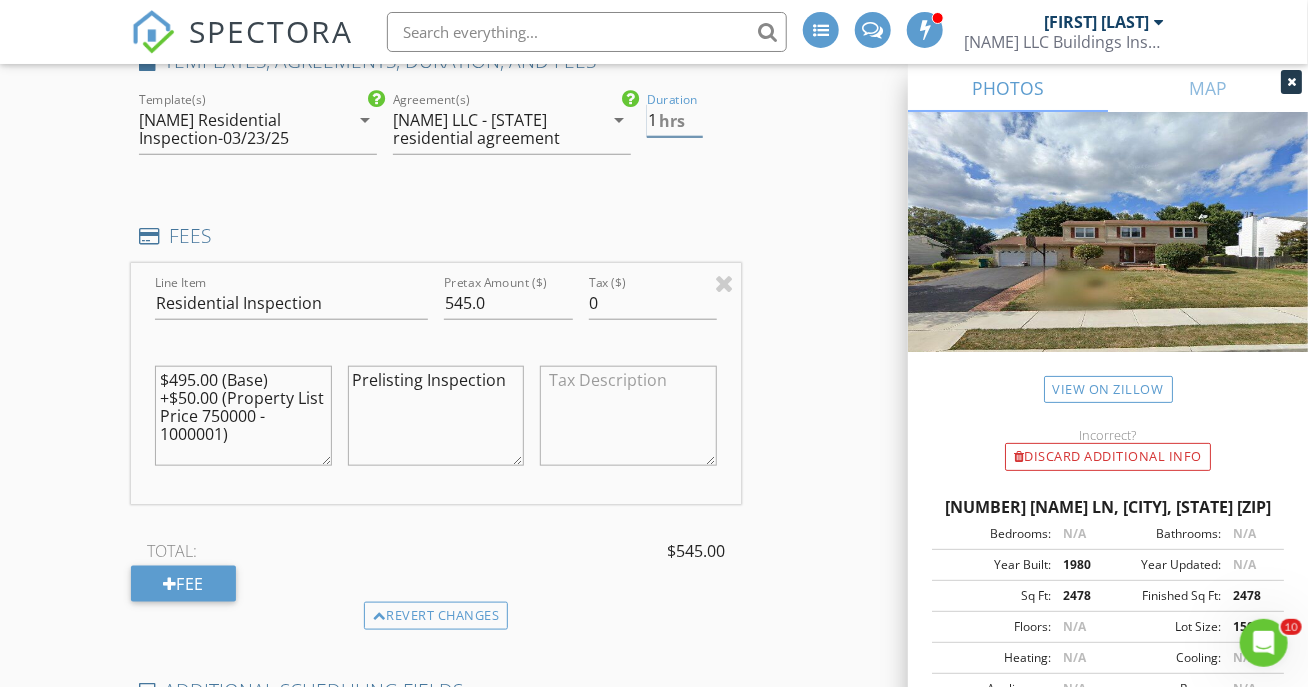 click on "1" at bounding box center [675, 120] 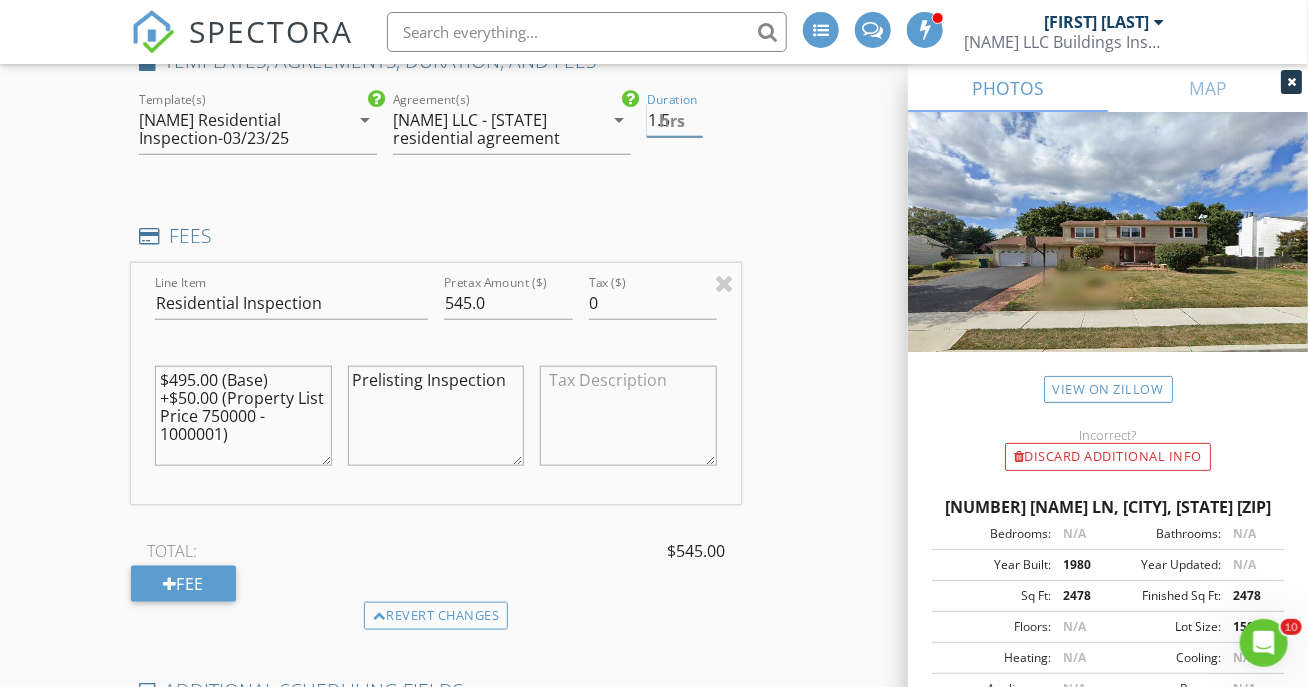 click on "1.5" at bounding box center [675, 120] 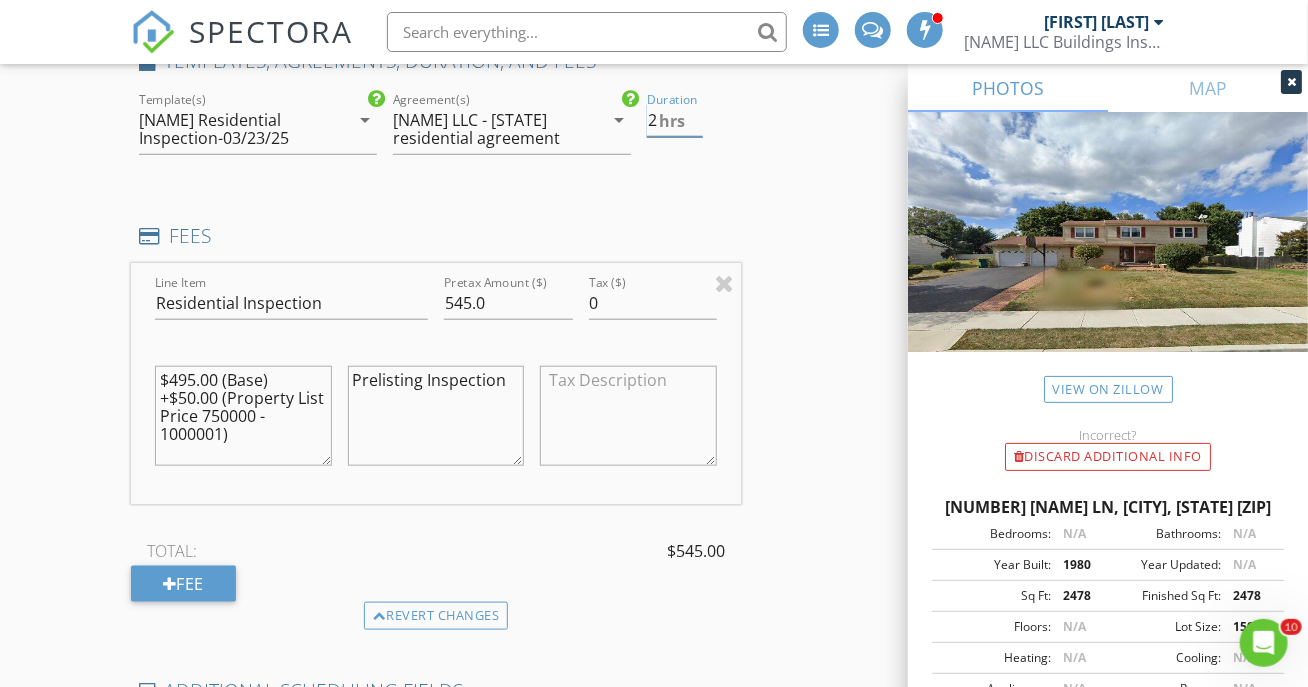 click on "2" at bounding box center (675, 120) 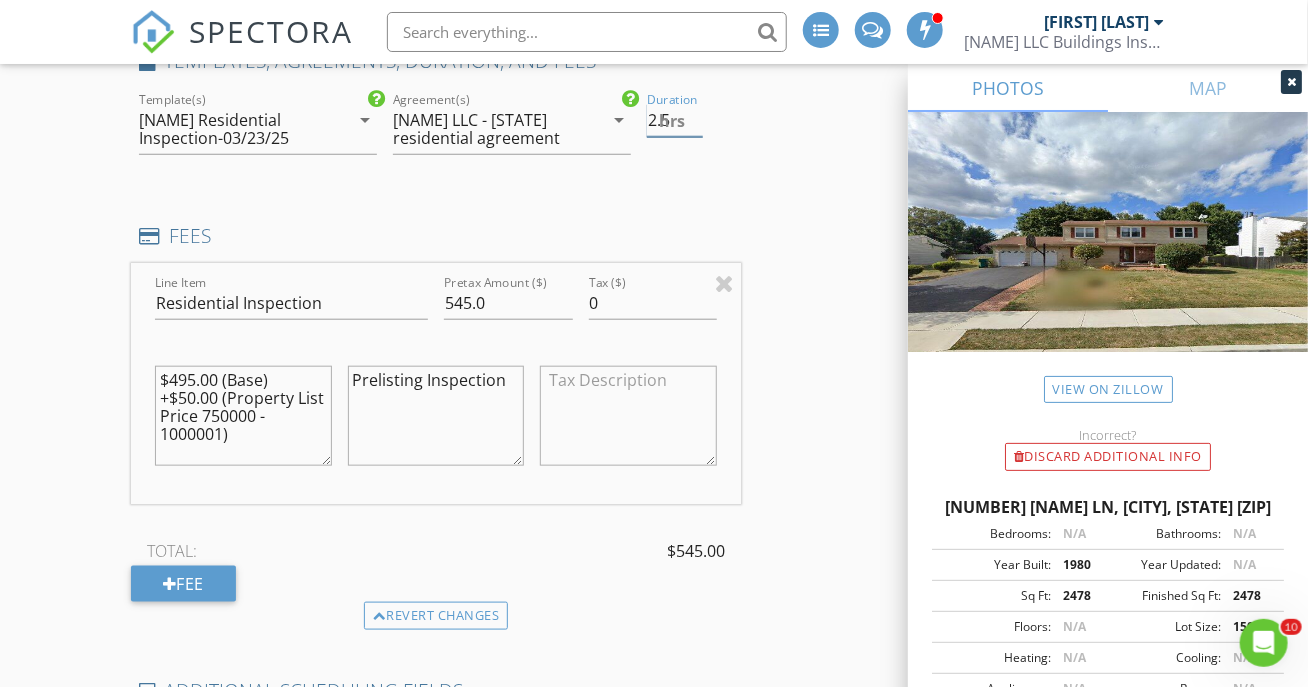 type on "2.5" 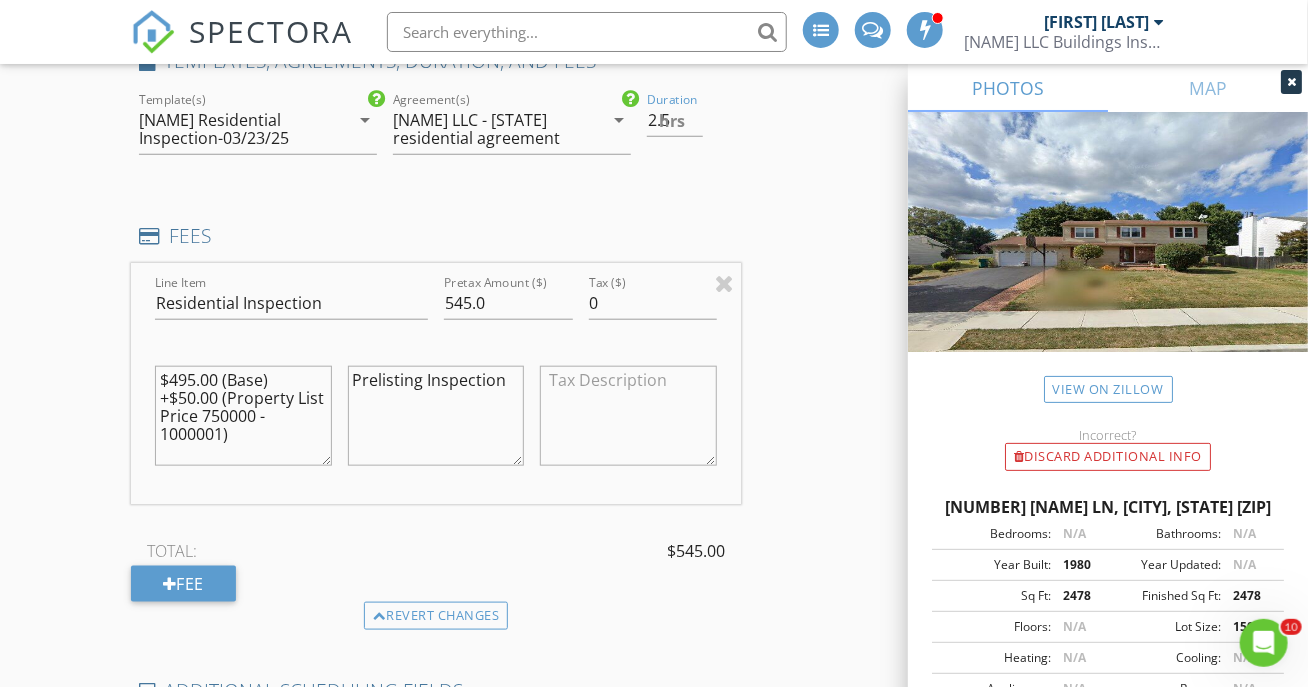 click on "Location
Address Search       Address 12 Mershon Ln   Unit   City Plainsboro Township   State NJ   Zip 08536   County Middlesex     Square Feet 2478   Year Built 1980   Foundation arrow_drop_down
SERVICES
check_box_outline_blank   Condo Inspection    Condominium Apartment check_box   Residential Inspection   1-Family Residence, including WDO/Termites check_box_outline_blank   Townhouse Inspection   Townhouse Inspection, Including WDO/Termites check_box_outline_blank   4-Point Building Inspection   4-Point Building Inspection check_box_outline_blank   New Construction (Base)   Phase Inspection - Base check_box_outline_blank   Commercial Inspection   Office, Restaurant, Multifamily, Warehouse check_box_outline_blank   Environmental Inspections   Environmental Tests check_box_outline_blank   Ancillary Services   Please call check_box_outline_blank   Consultation   Engineering Consultation check_box_outline_blank   Basic Consultation     Annual Inspection" at bounding box center (654, 442) 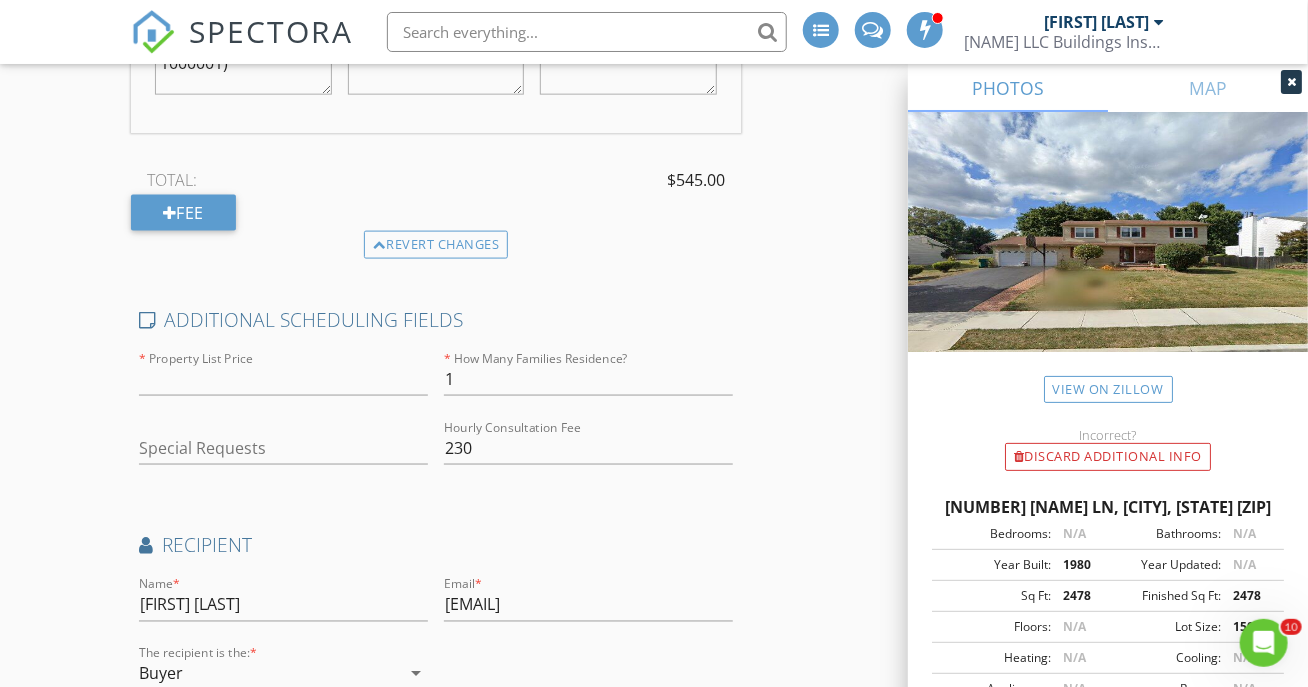 scroll, scrollTop: 1144, scrollLeft: 0, axis: vertical 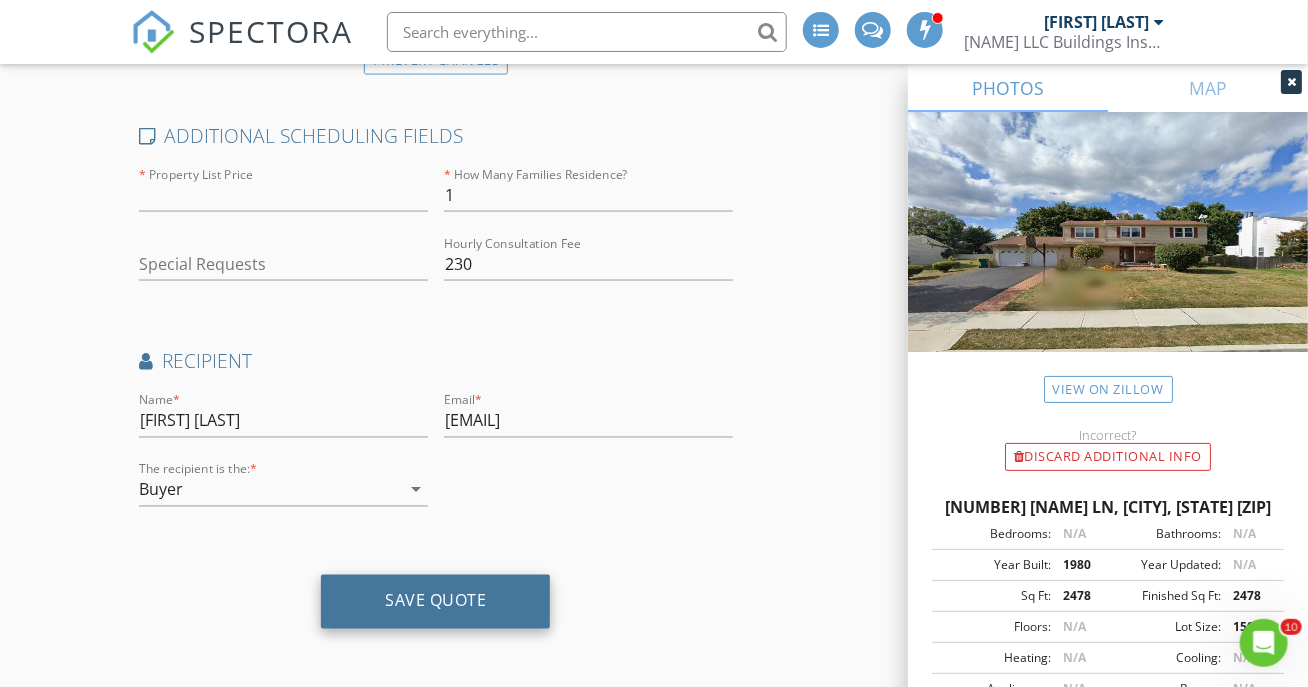 click on "Save Quote" at bounding box center [435, 601] 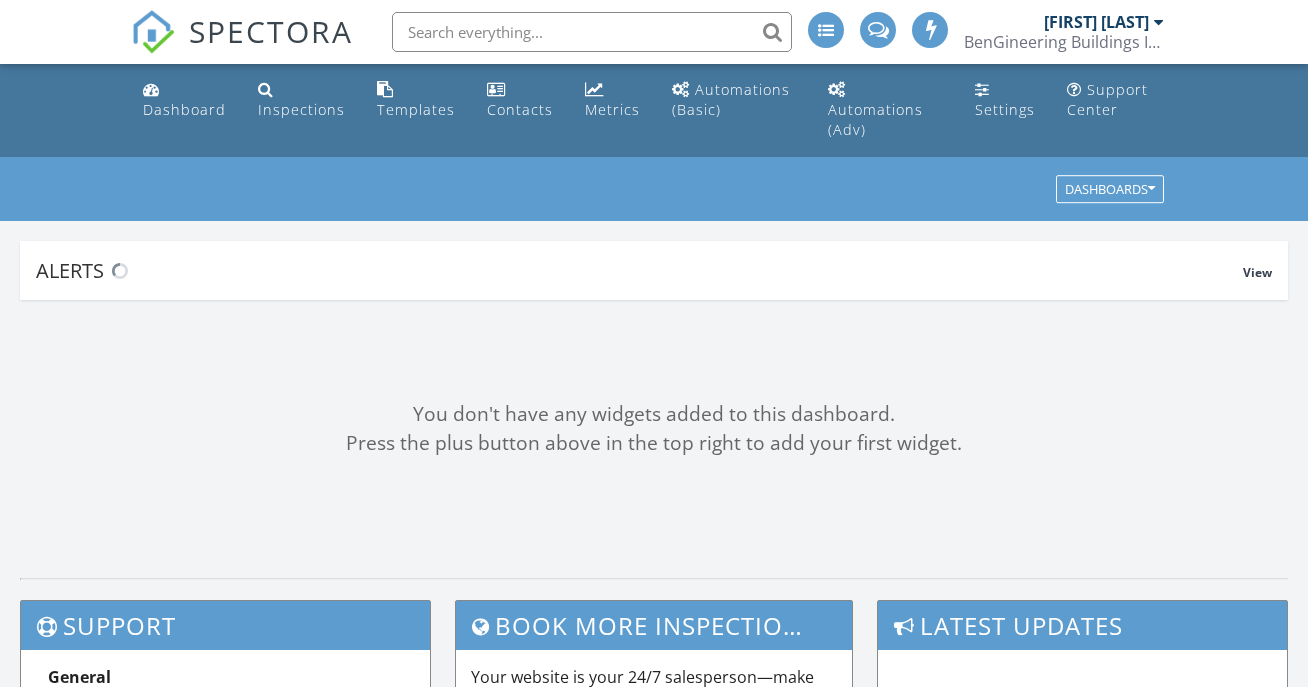 scroll, scrollTop: 0, scrollLeft: 0, axis: both 